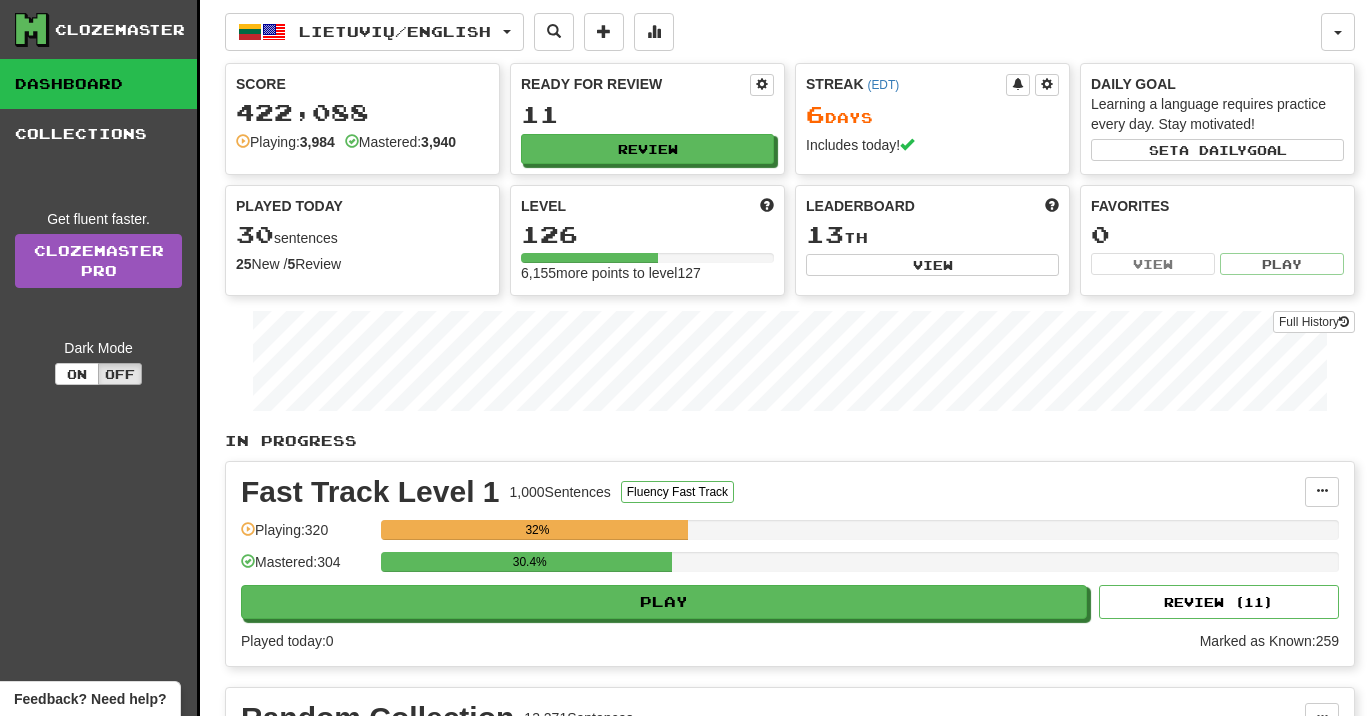 scroll, scrollTop: 0, scrollLeft: 0, axis: both 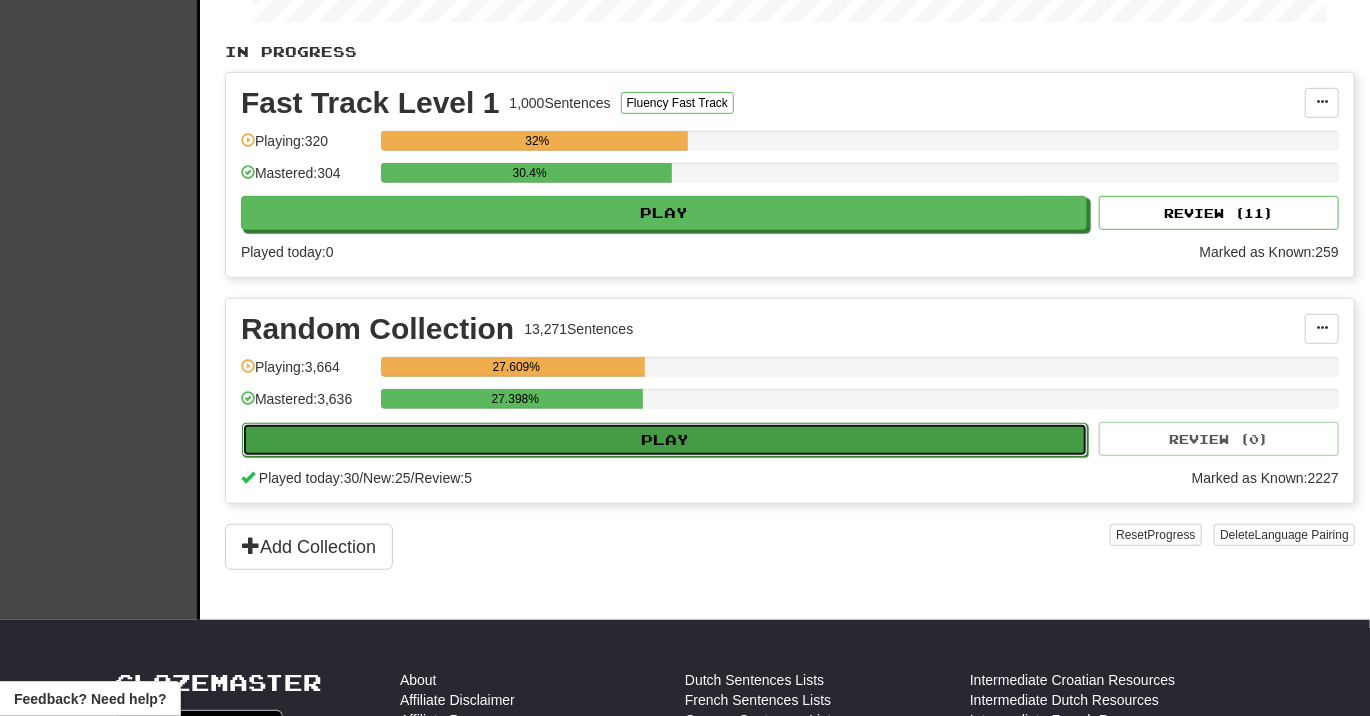 click on "Play" at bounding box center (665, 440) 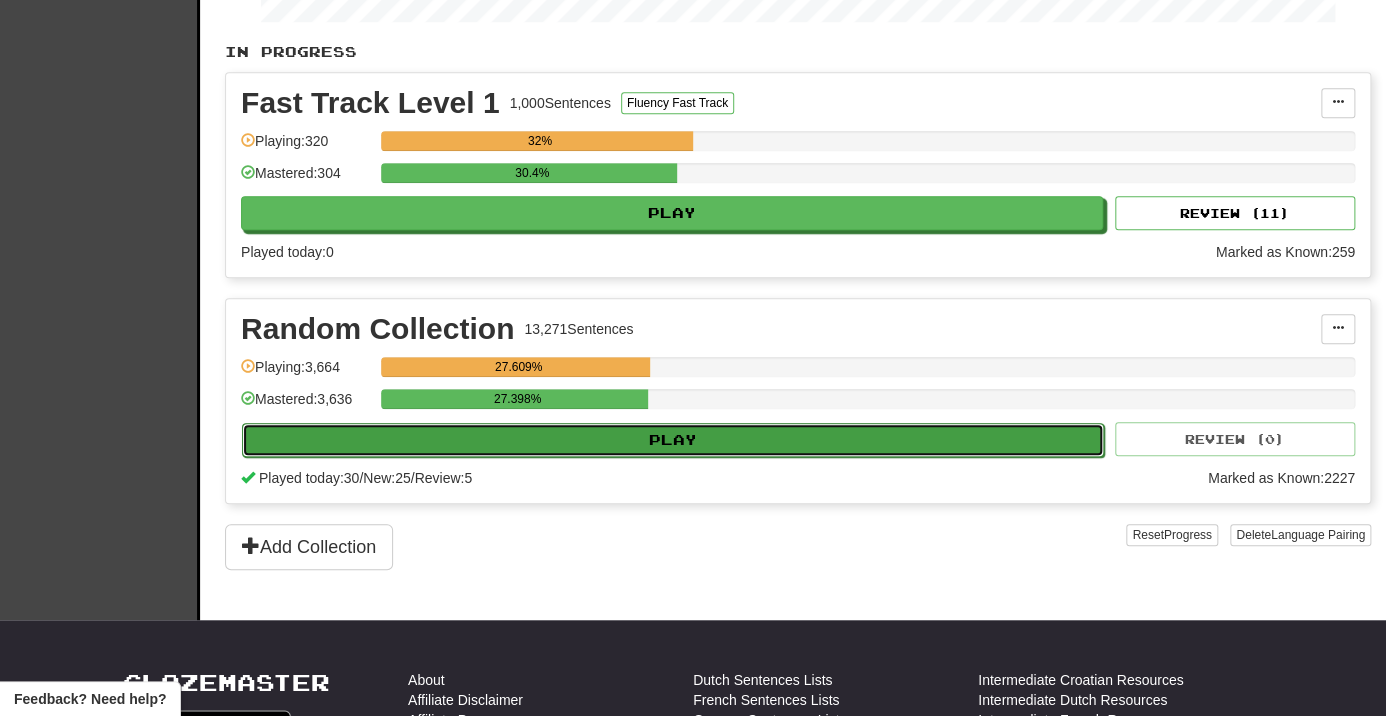select on "**" 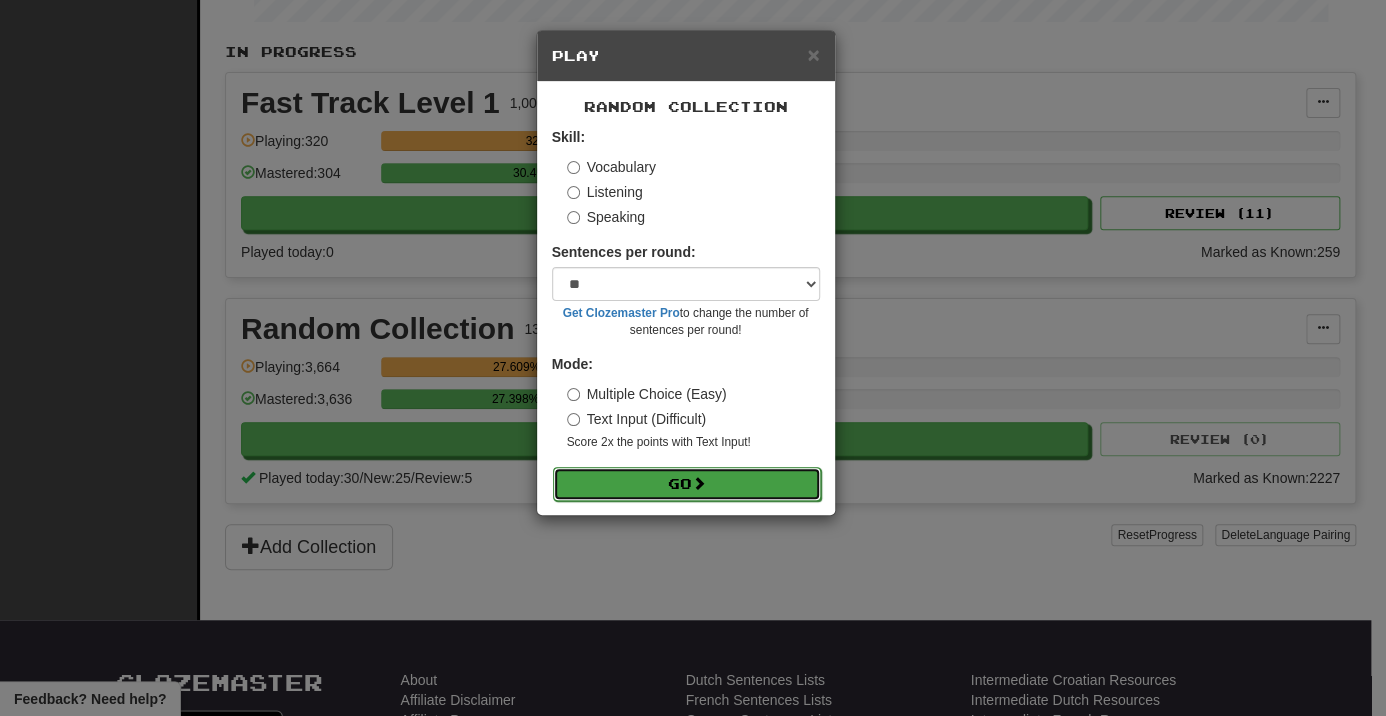 click on "Go" at bounding box center (687, 484) 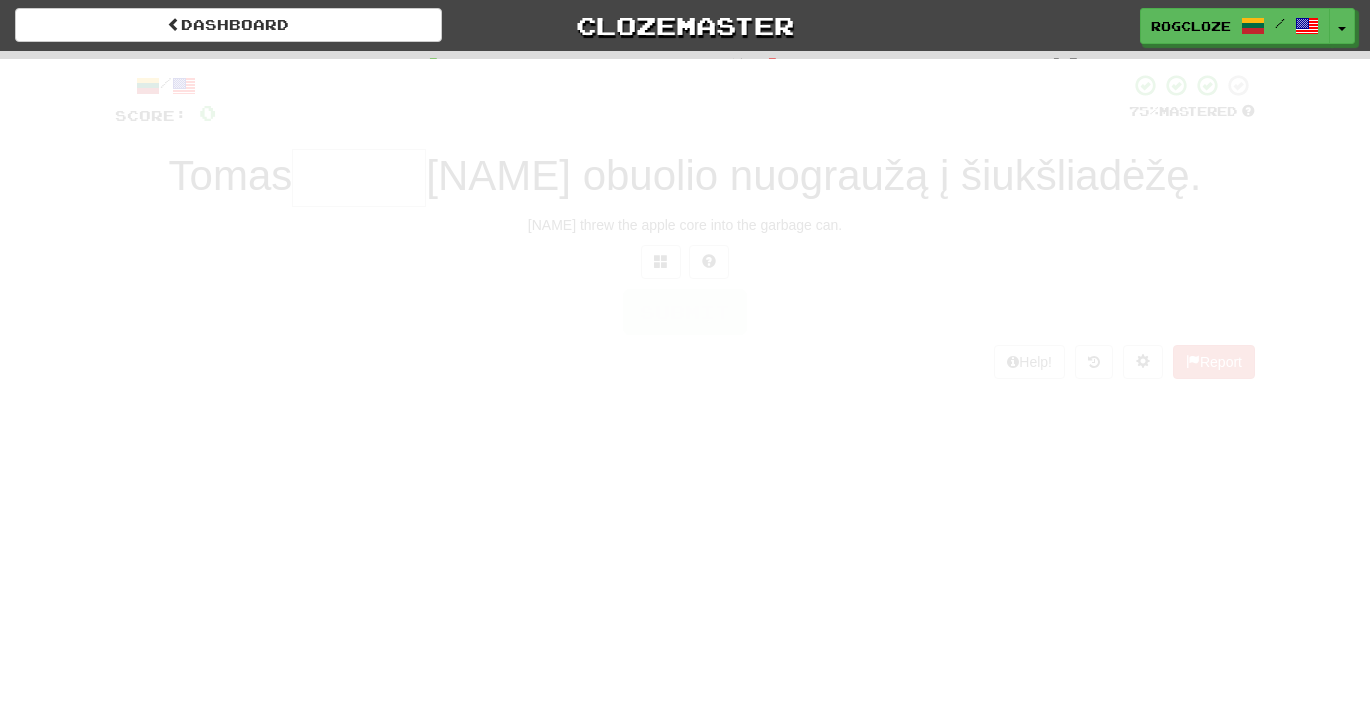 scroll, scrollTop: 0, scrollLeft: 0, axis: both 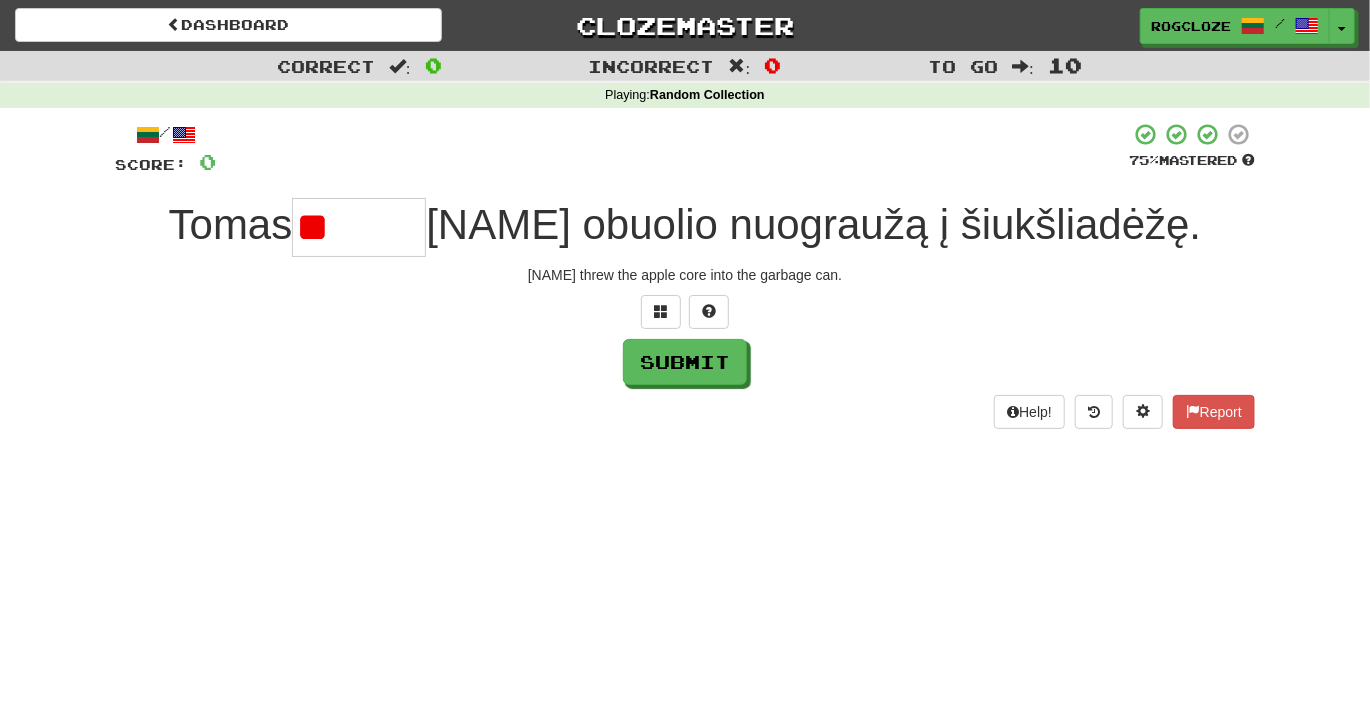 type on "*" 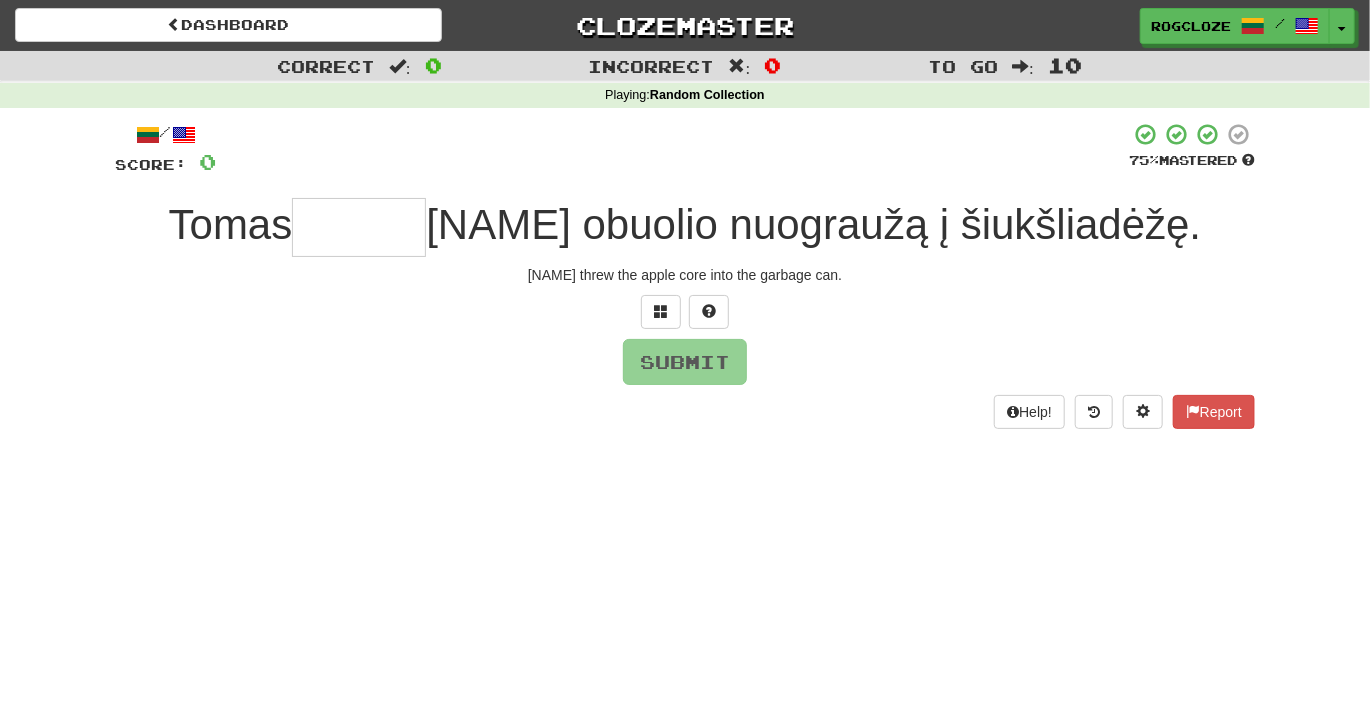 type on "*" 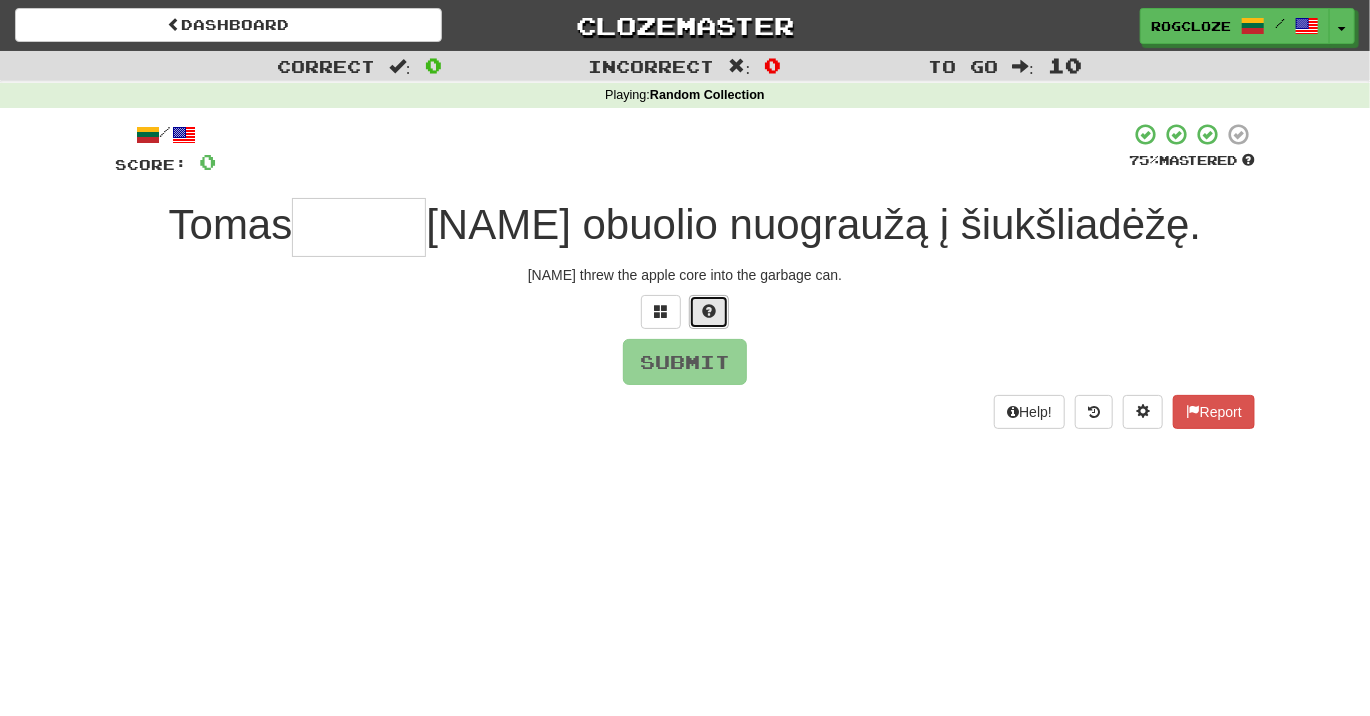 click at bounding box center (709, 311) 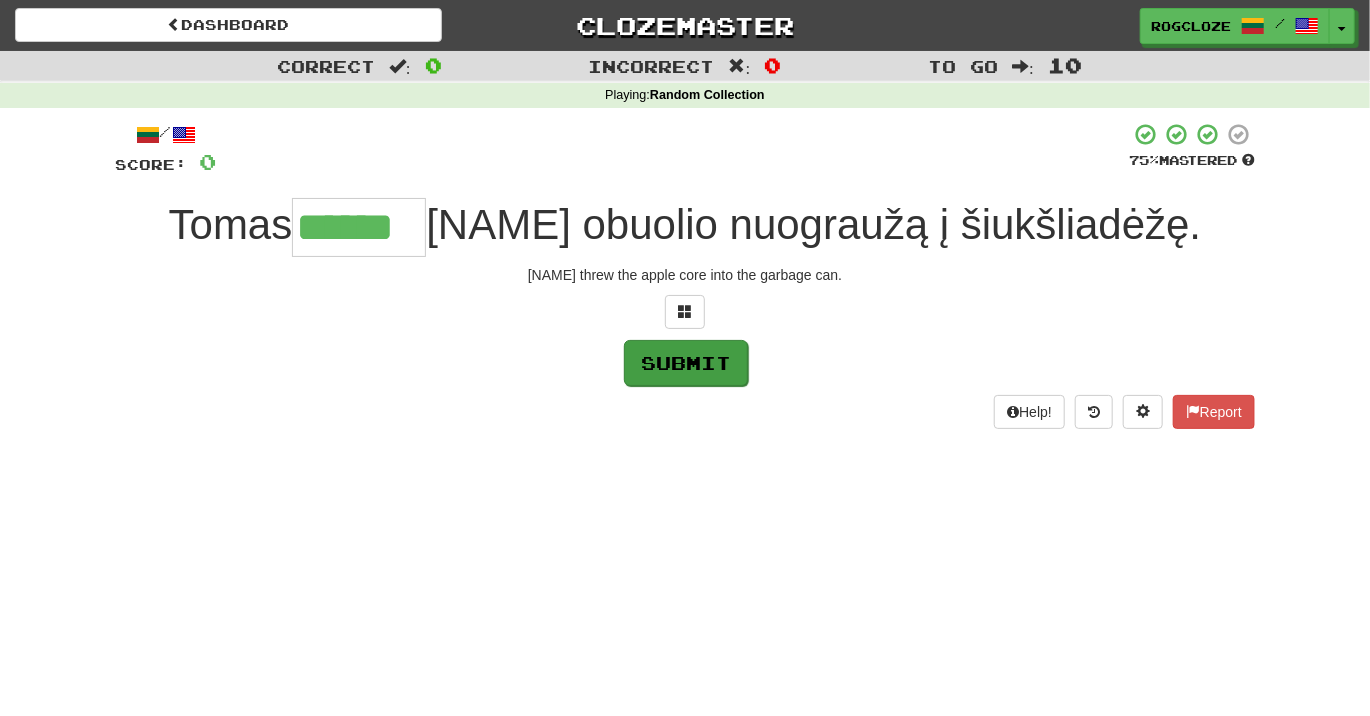 type on "******" 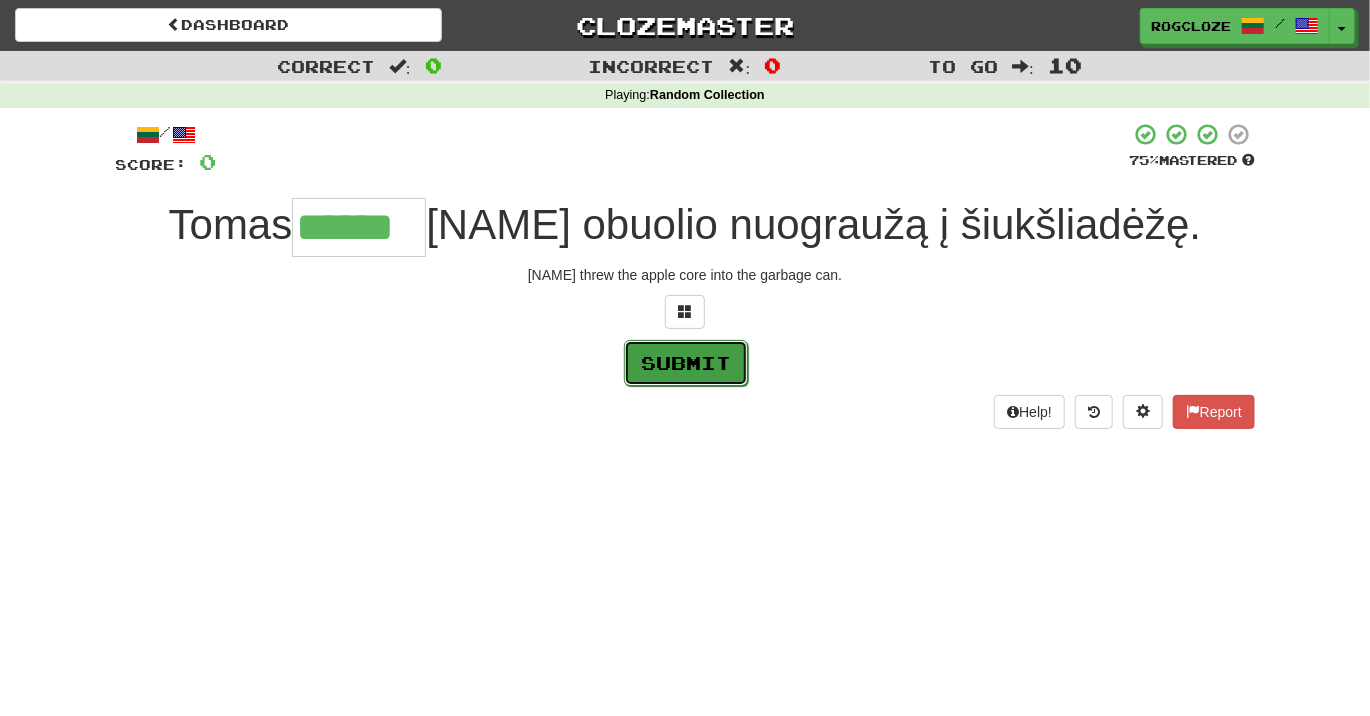 click on "Submit" at bounding box center [686, 363] 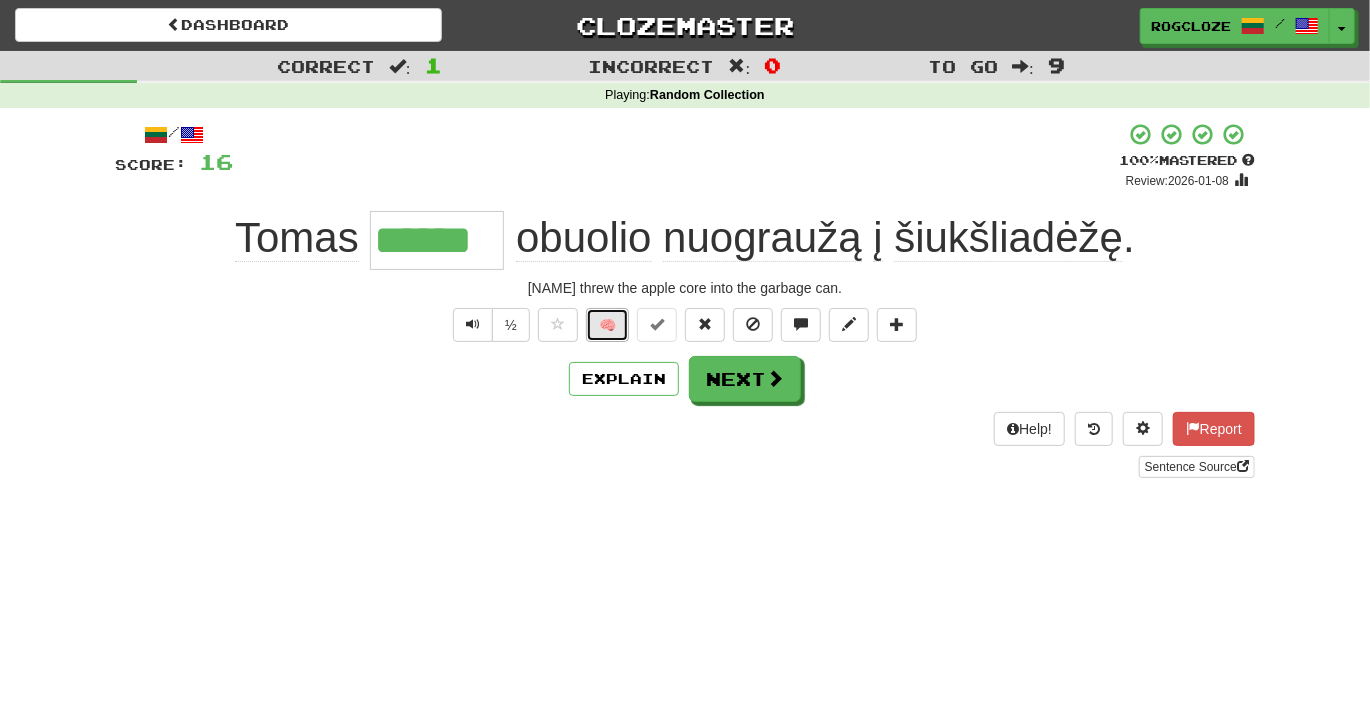 click on "🧠" at bounding box center (607, 325) 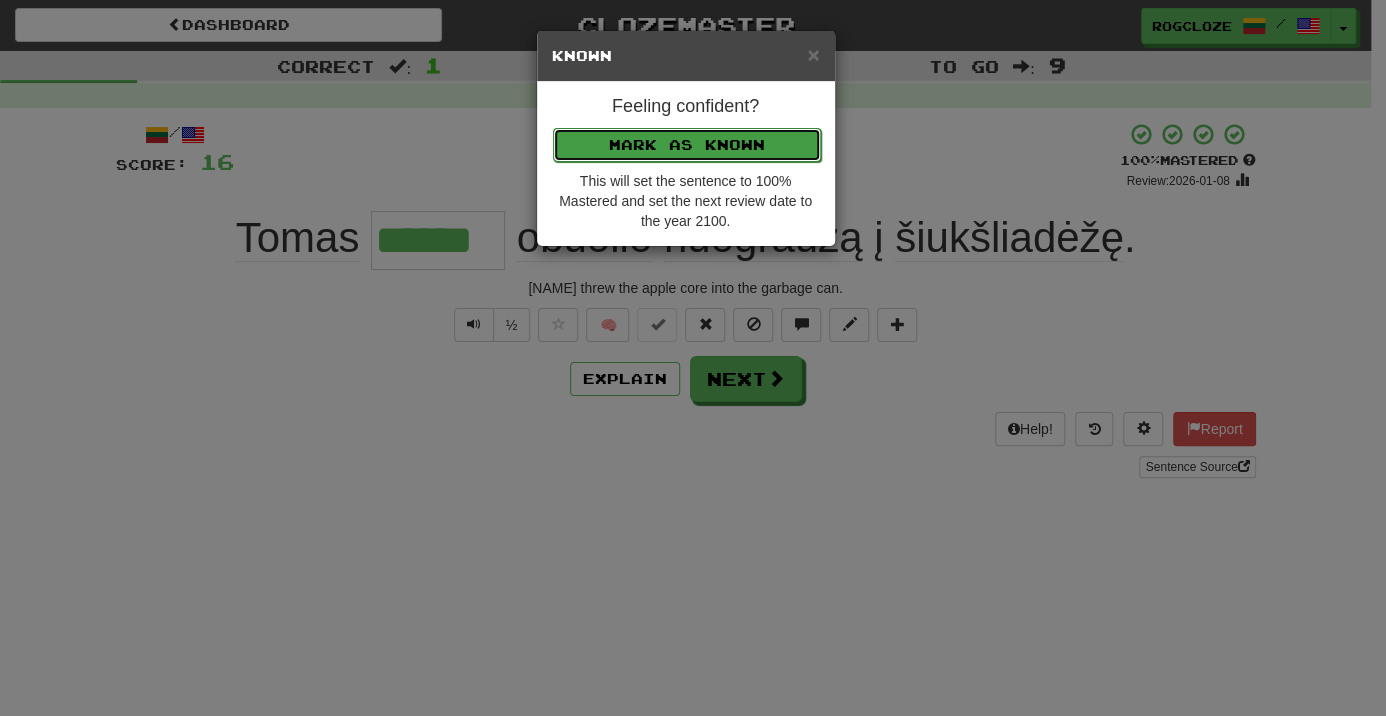 click on "Mark as Known" at bounding box center [687, 145] 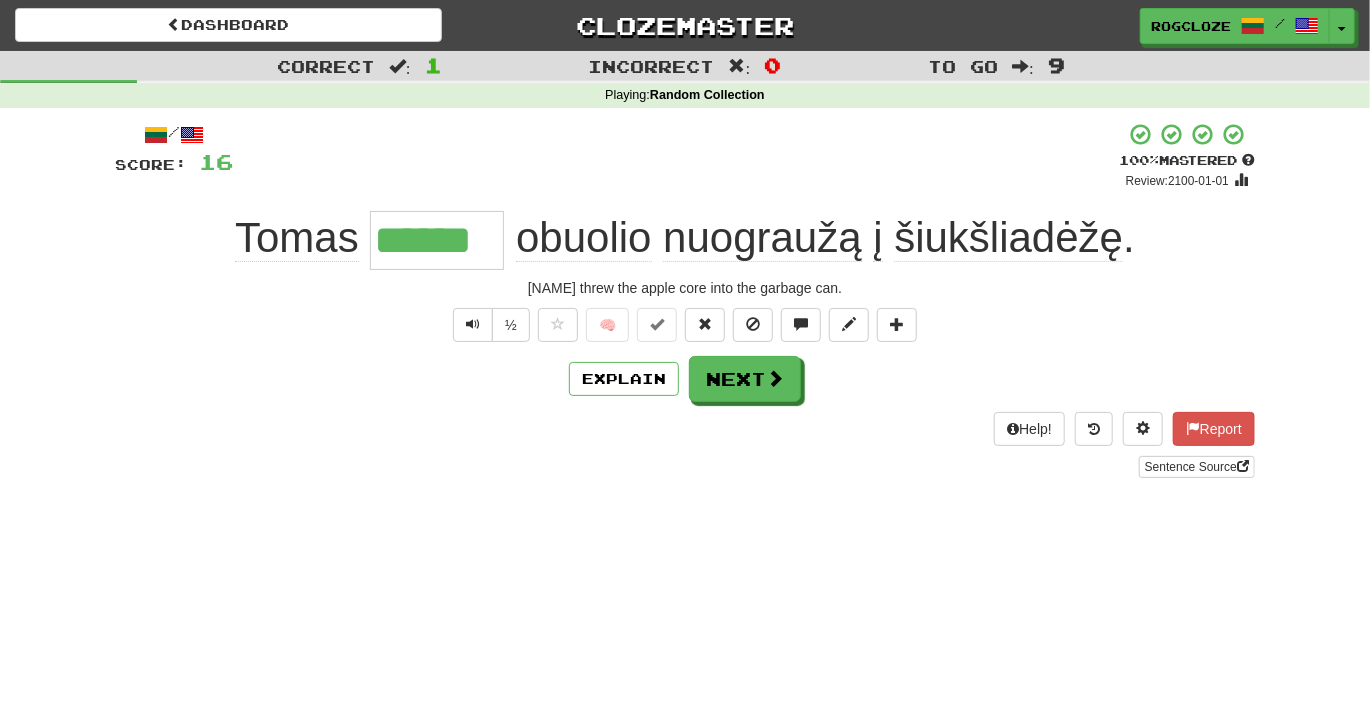 click on "Explain Next" at bounding box center [685, 379] 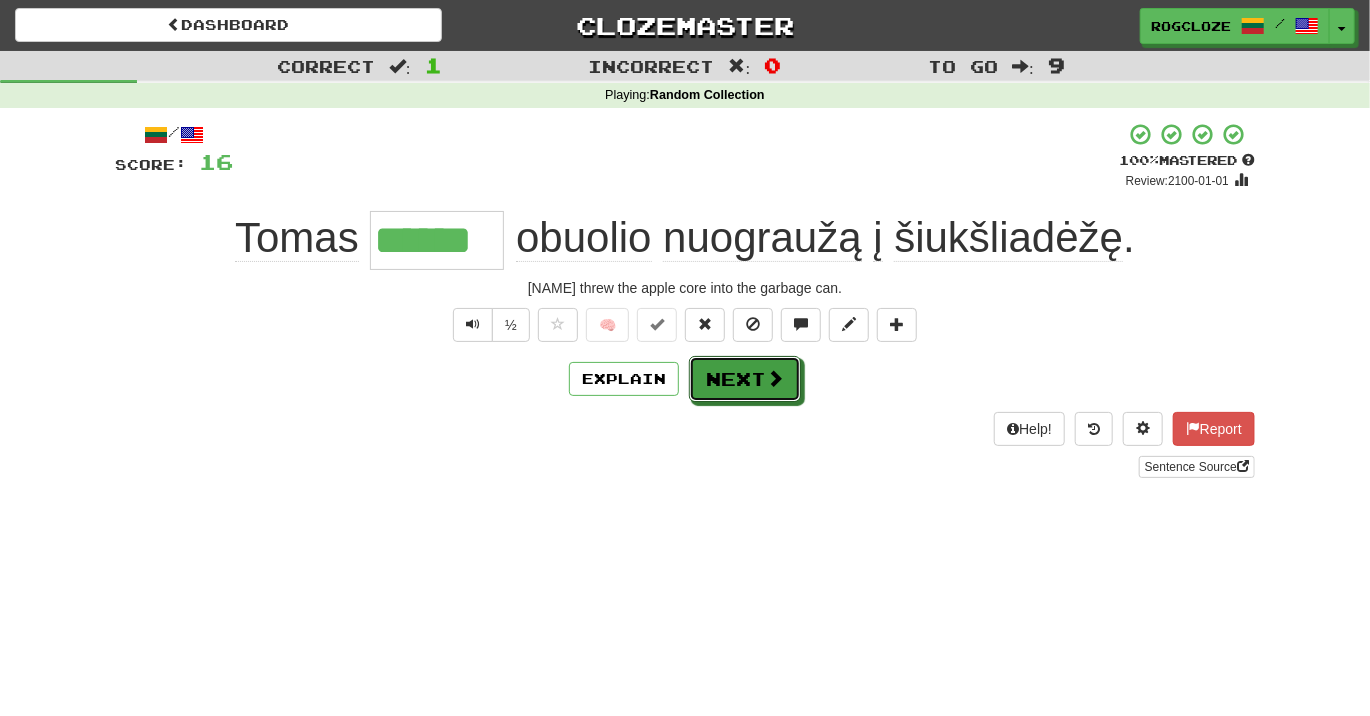 click at bounding box center [775, 378] 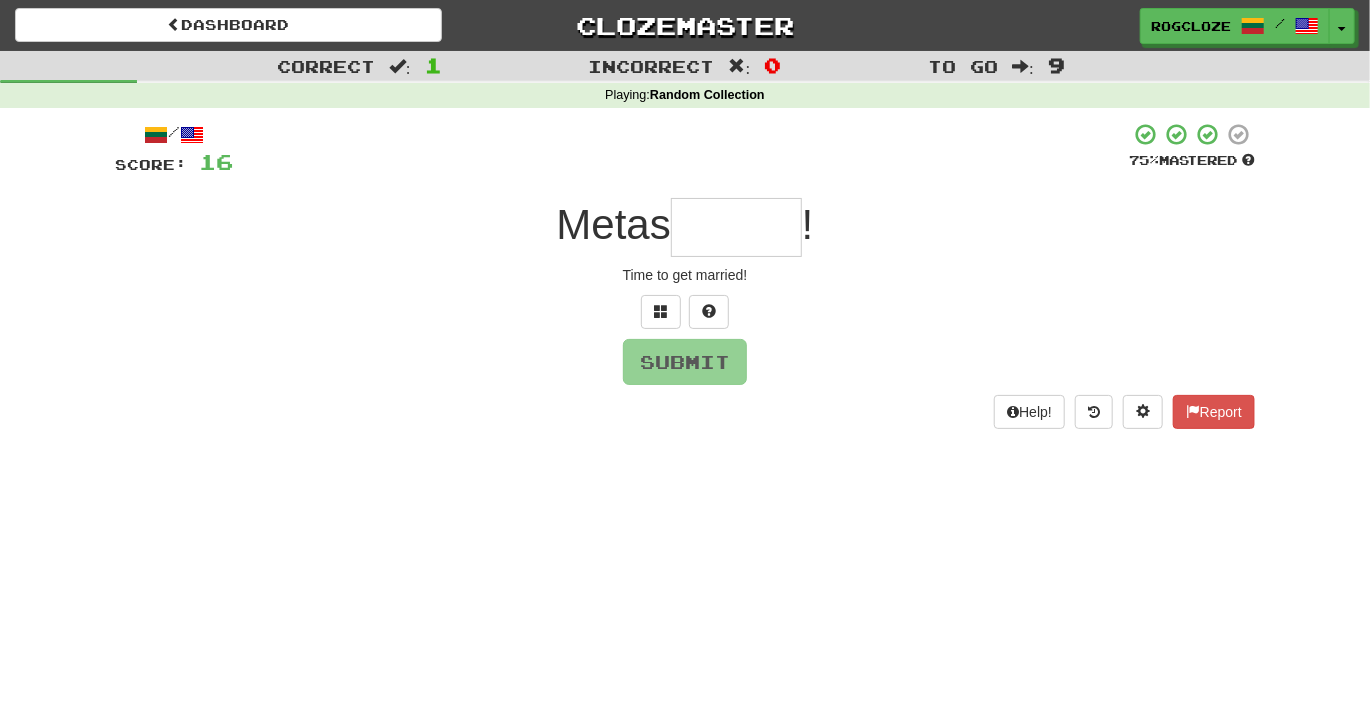 type on "*" 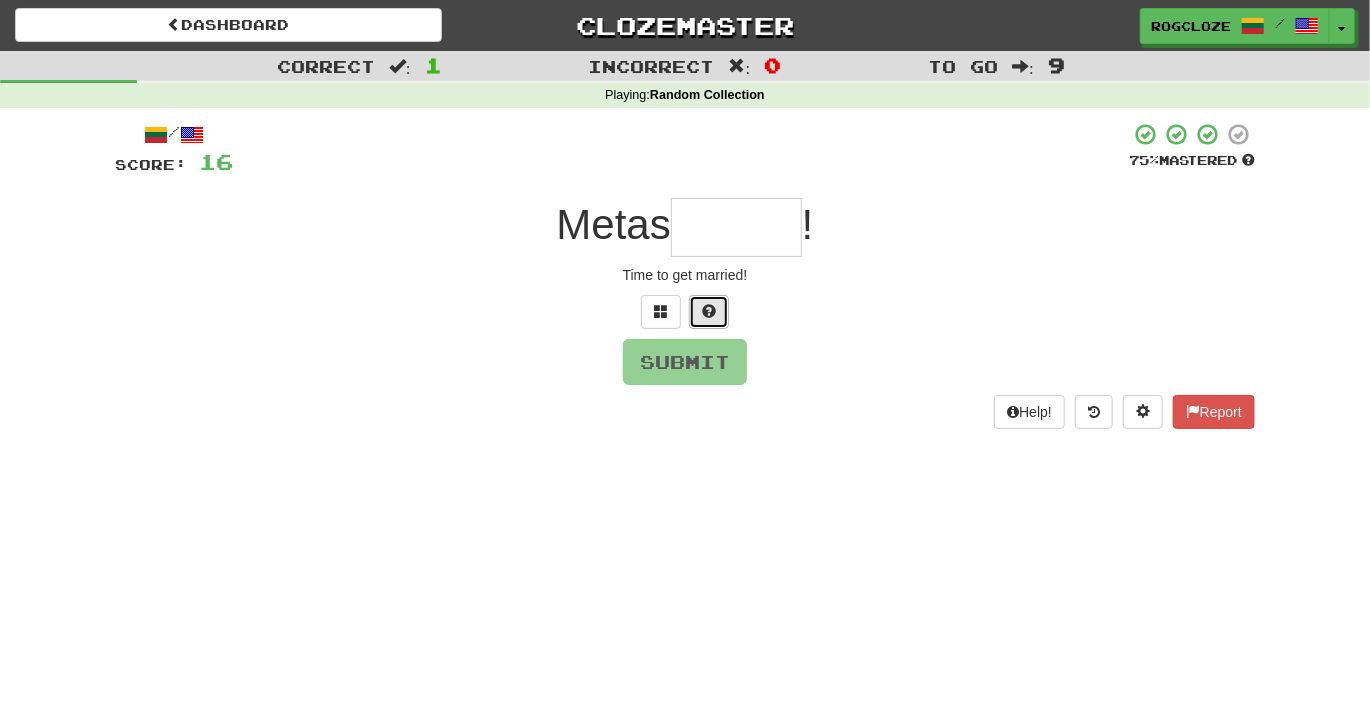 click at bounding box center [709, 311] 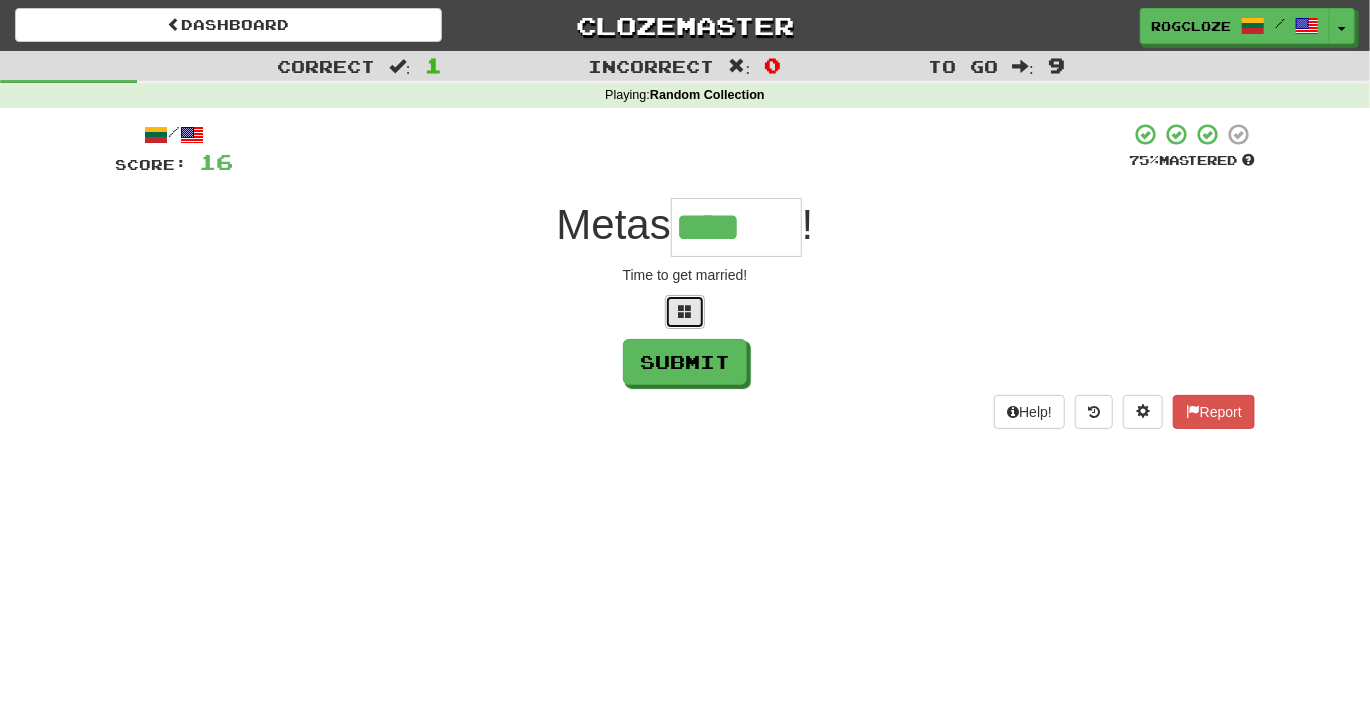click at bounding box center [685, 311] 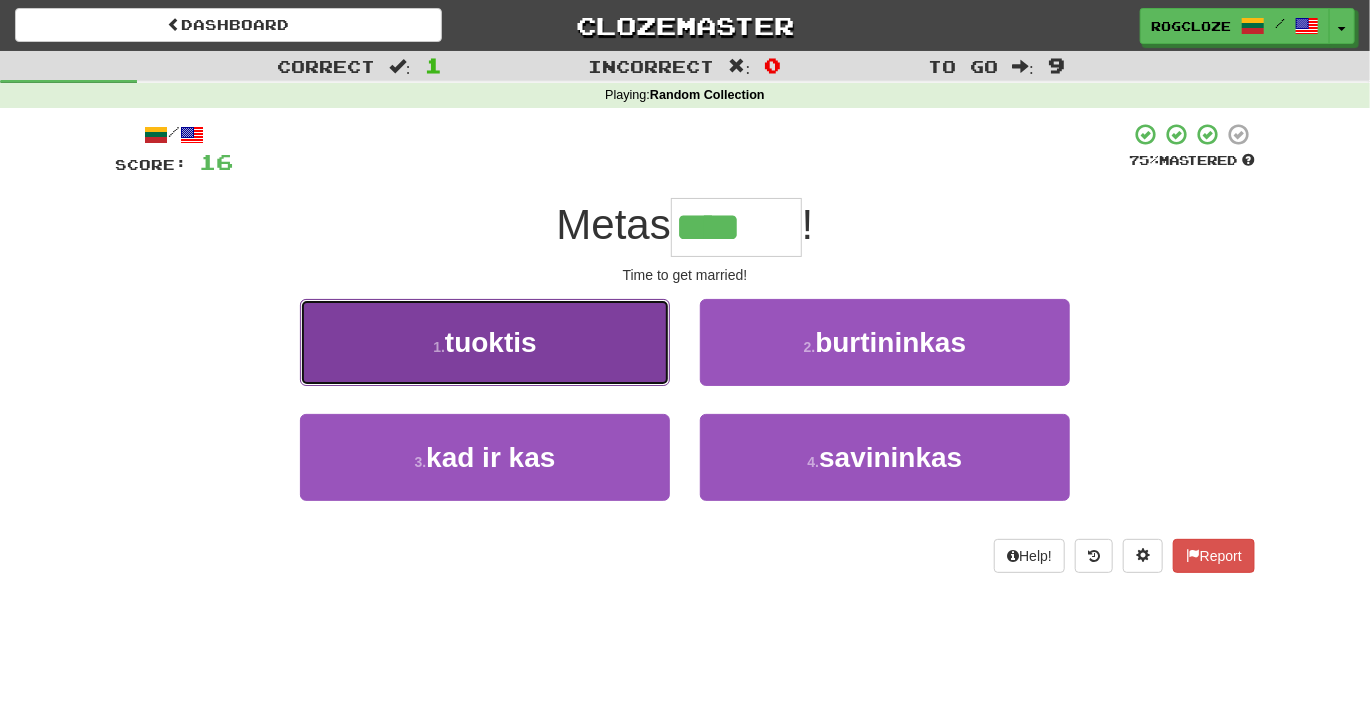 click on "1 .  tuoktis" at bounding box center (485, 342) 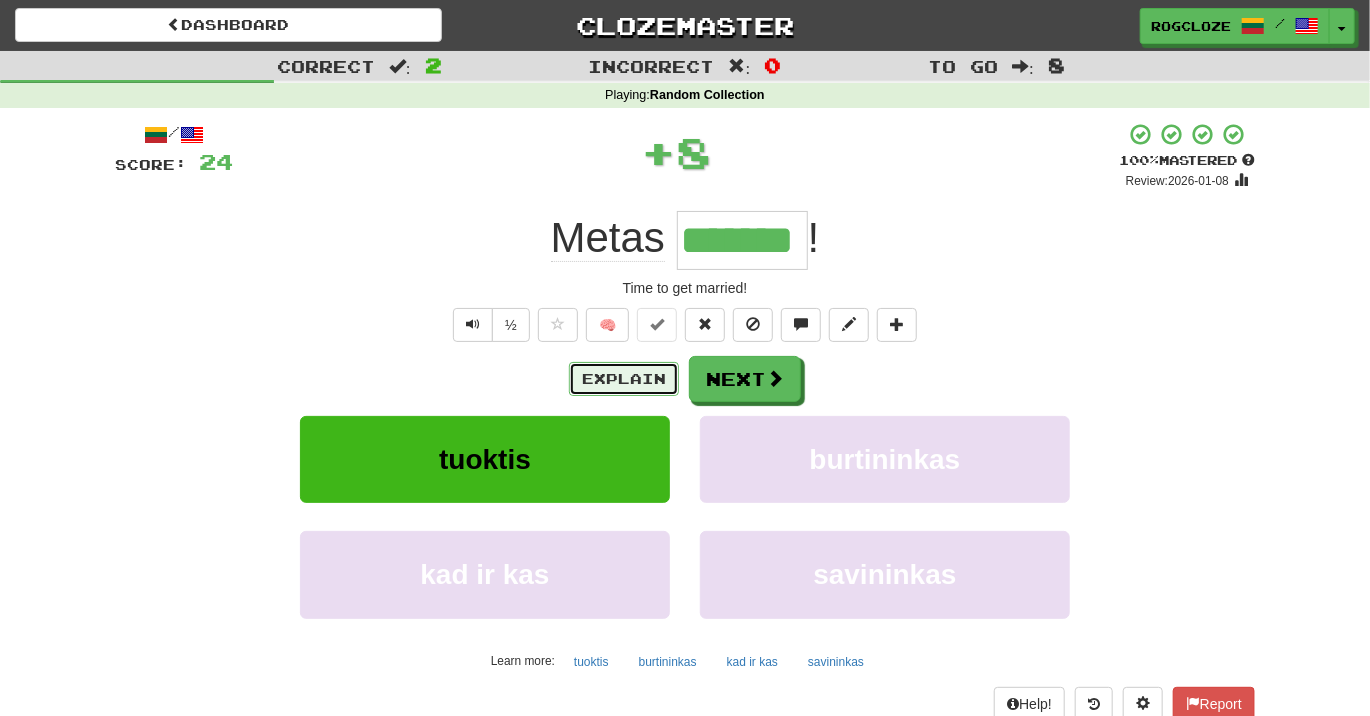 click on "Explain" at bounding box center (624, 379) 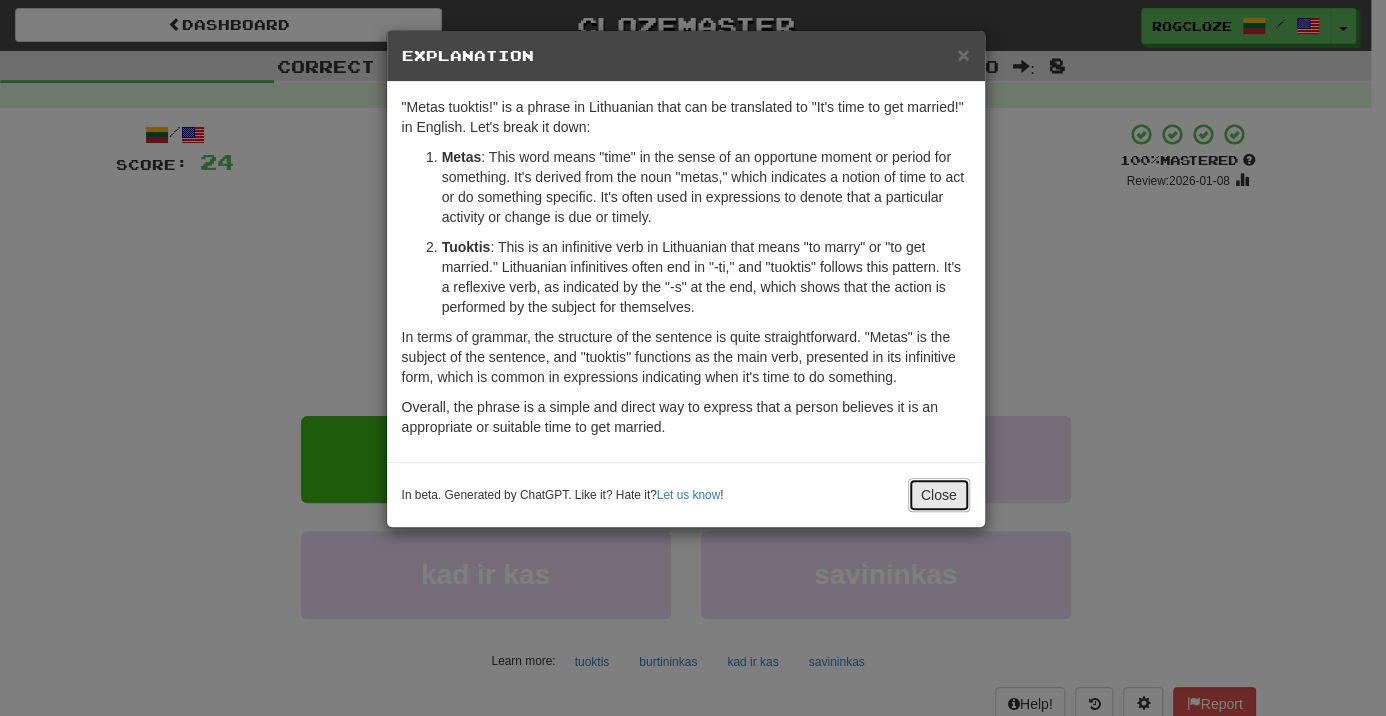 click on "Close" at bounding box center [939, 495] 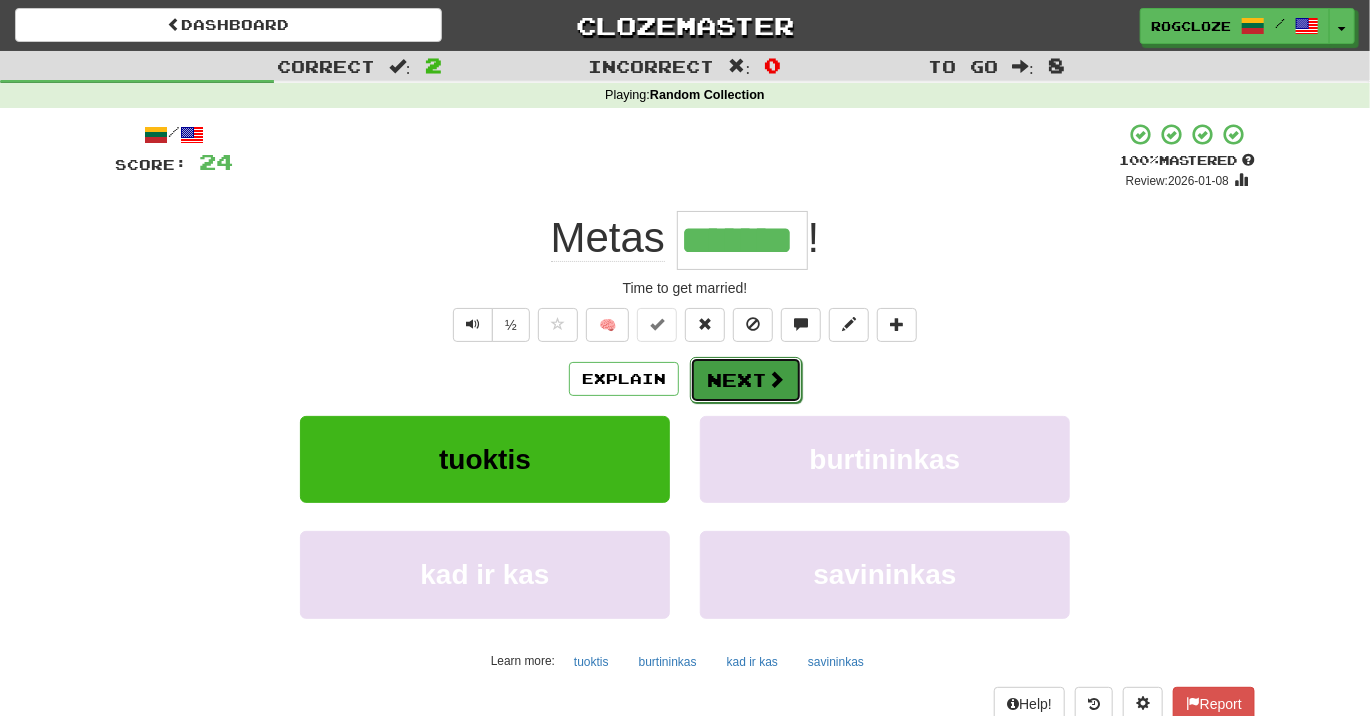 click on "Next" at bounding box center (746, 380) 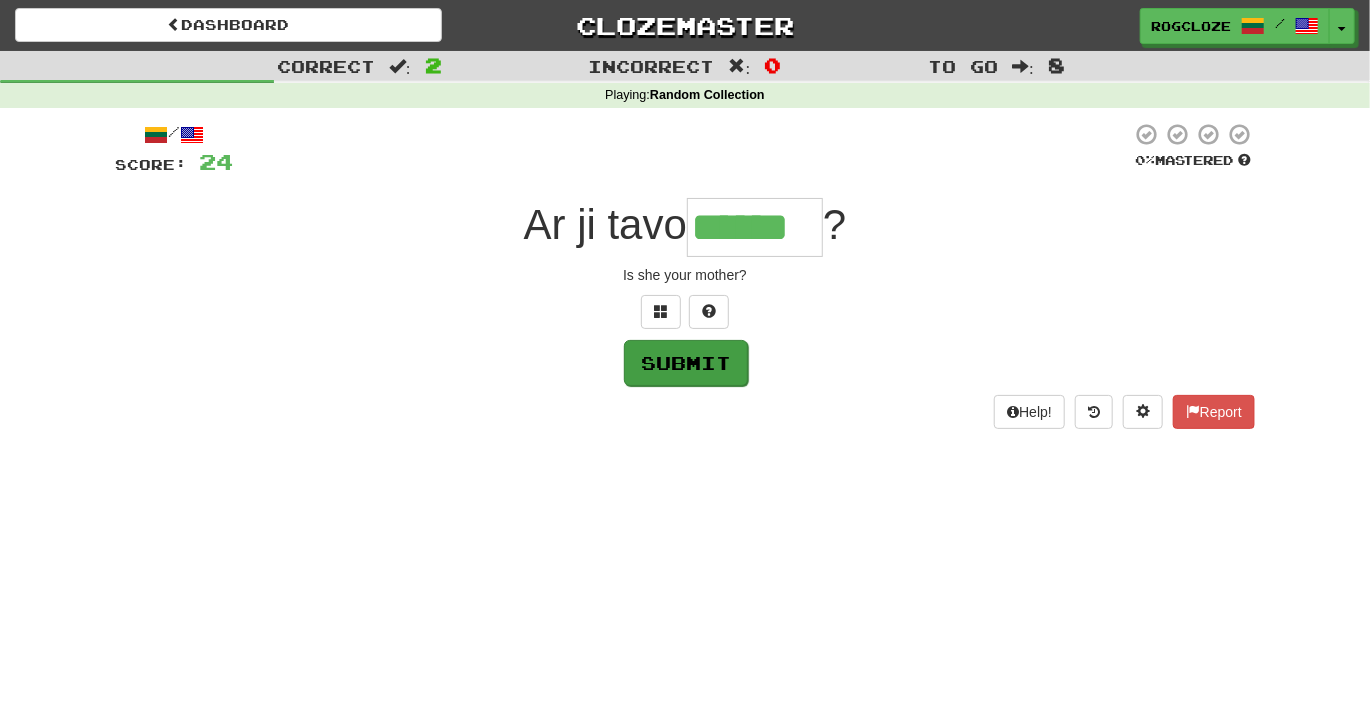 type on "******" 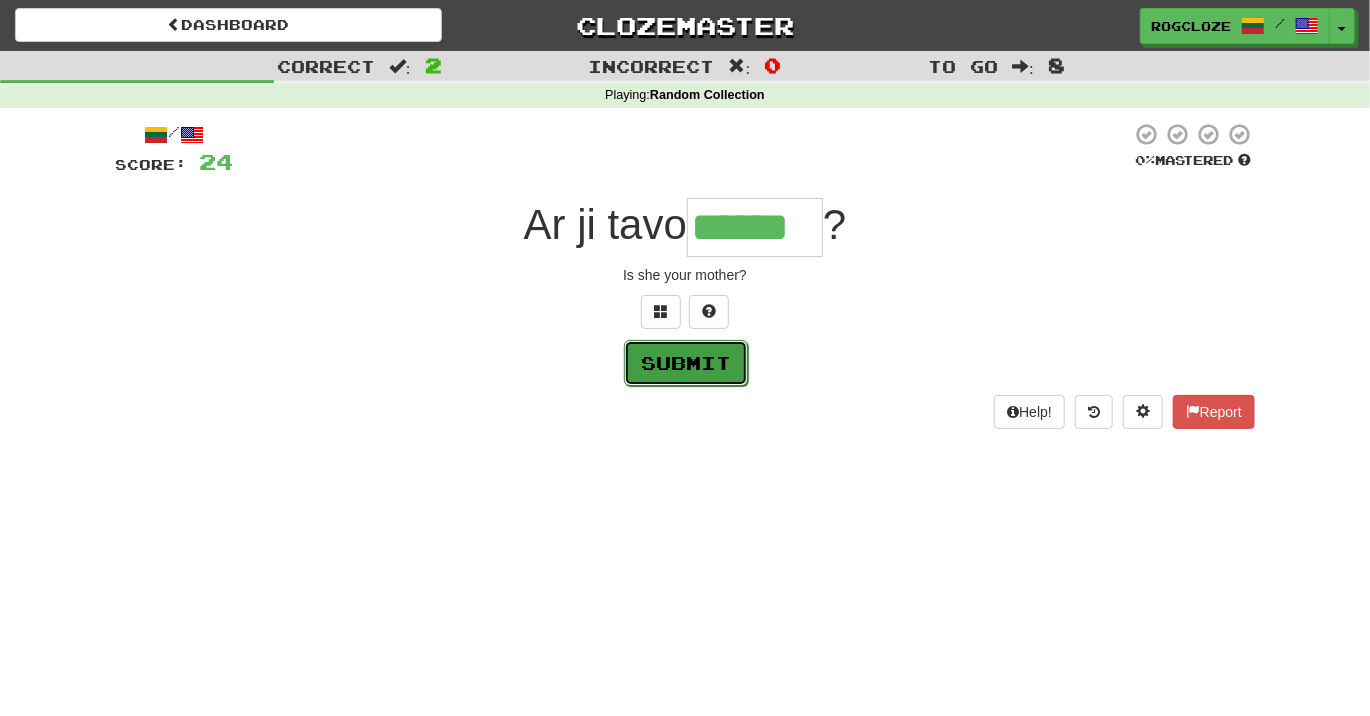 click on "Submit" at bounding box center (686, 363) 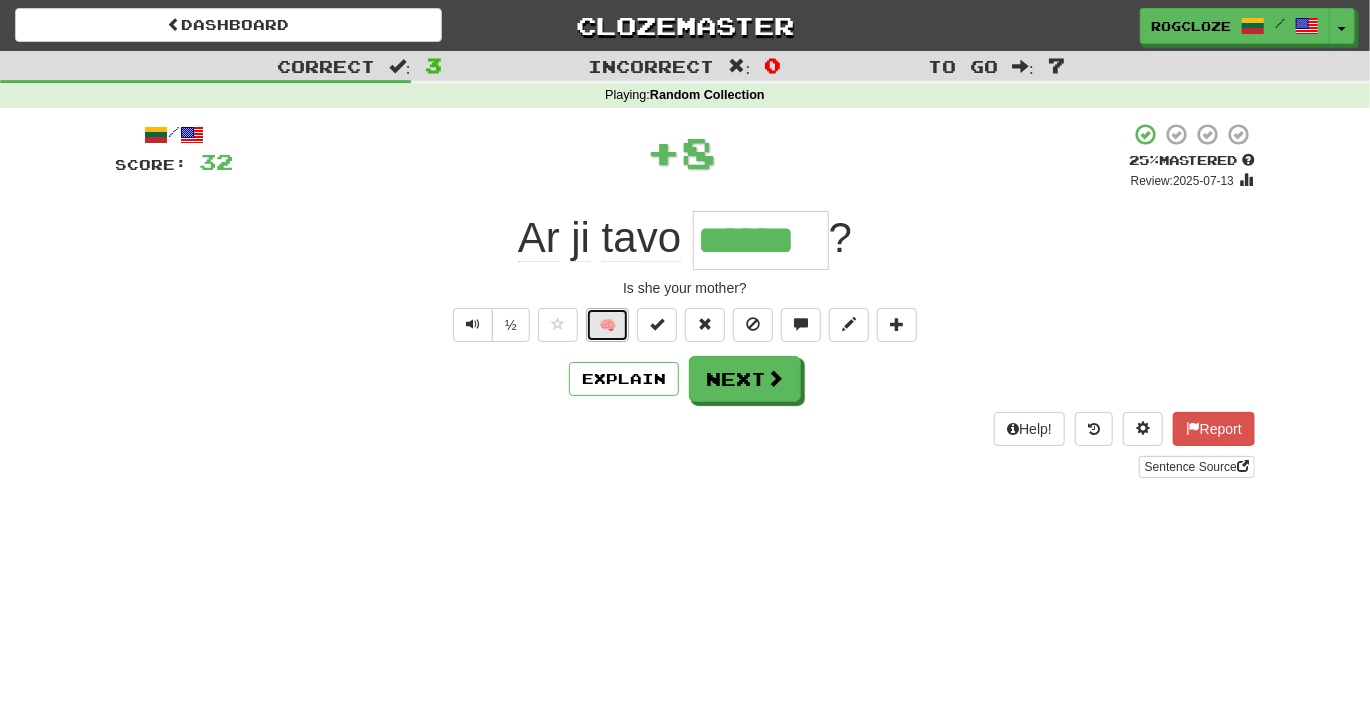 click on "🧠" at bounding box center (607, 325) 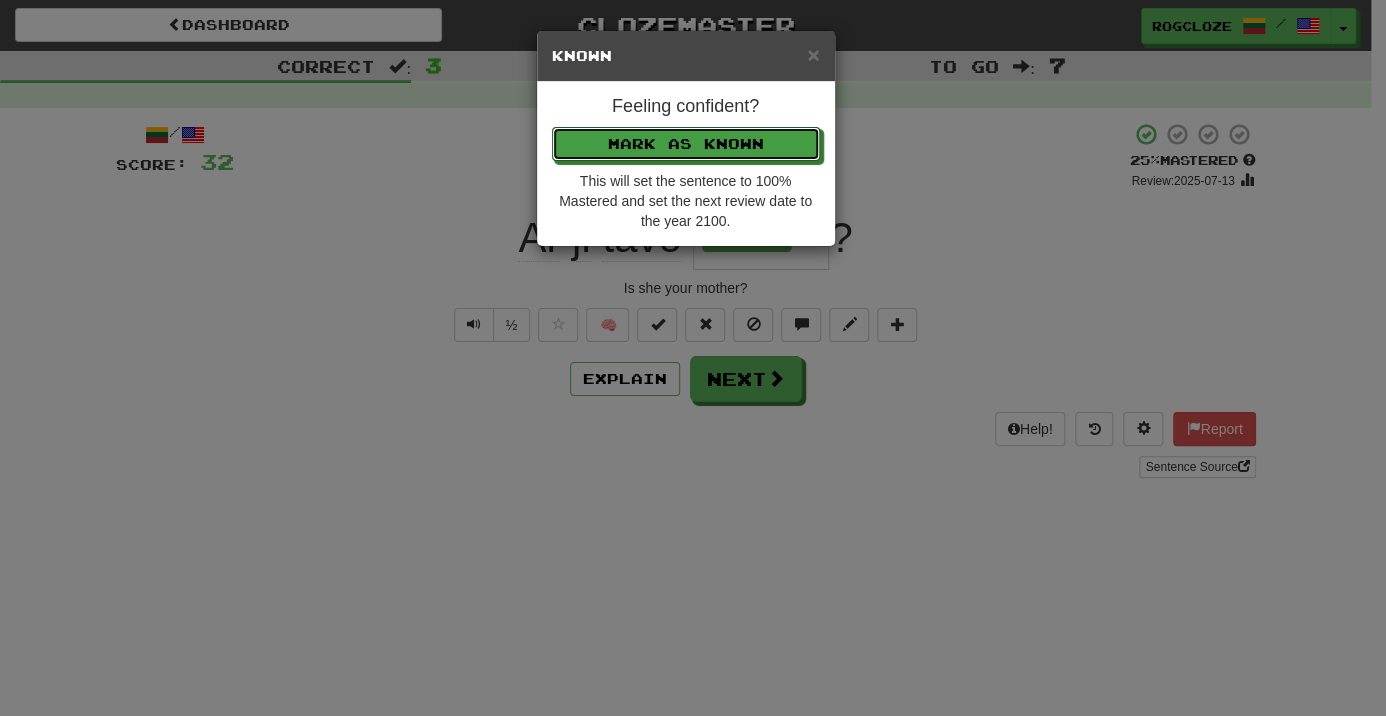 drag, startPoint x: 676, startPoint y: 134, endPoint x: 679, endPoint y: 160, distance: 26.172504 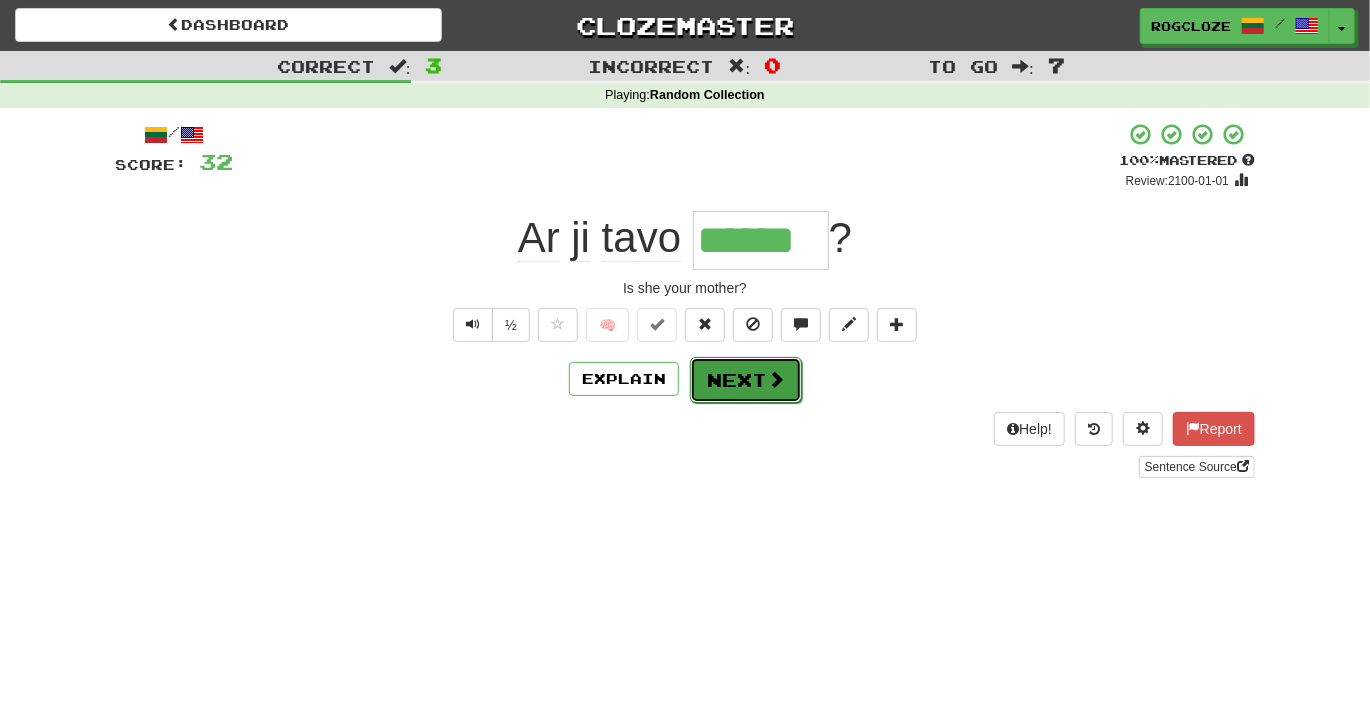click on "Next" at bounding box center [746, 380] 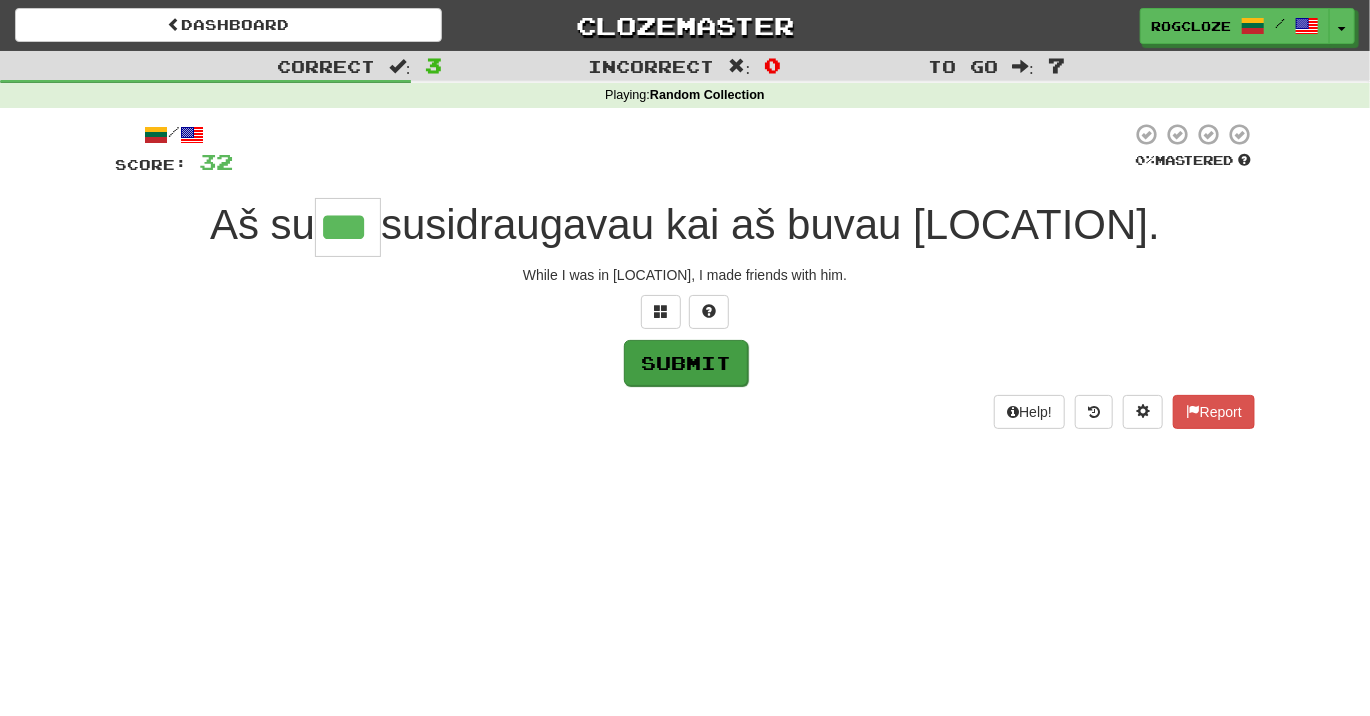 type on "***" 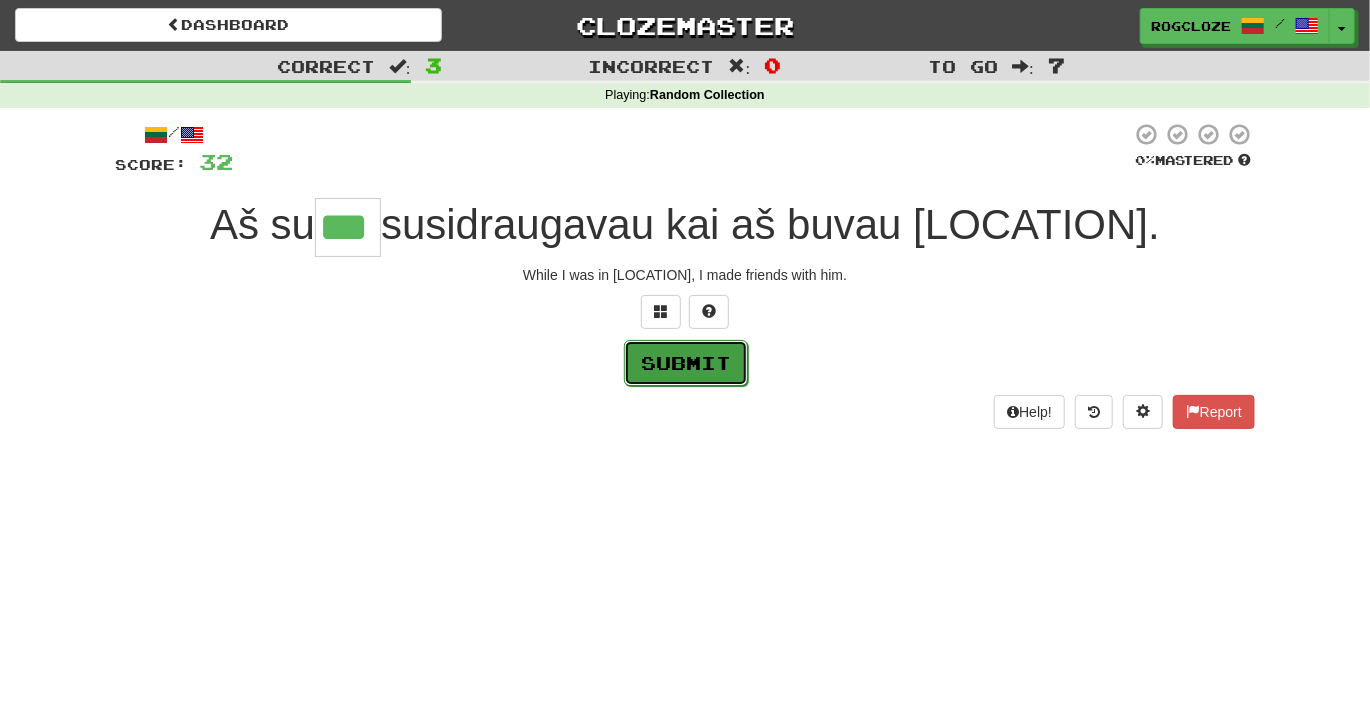 click on "Submit" at bounding box center (686, 363) 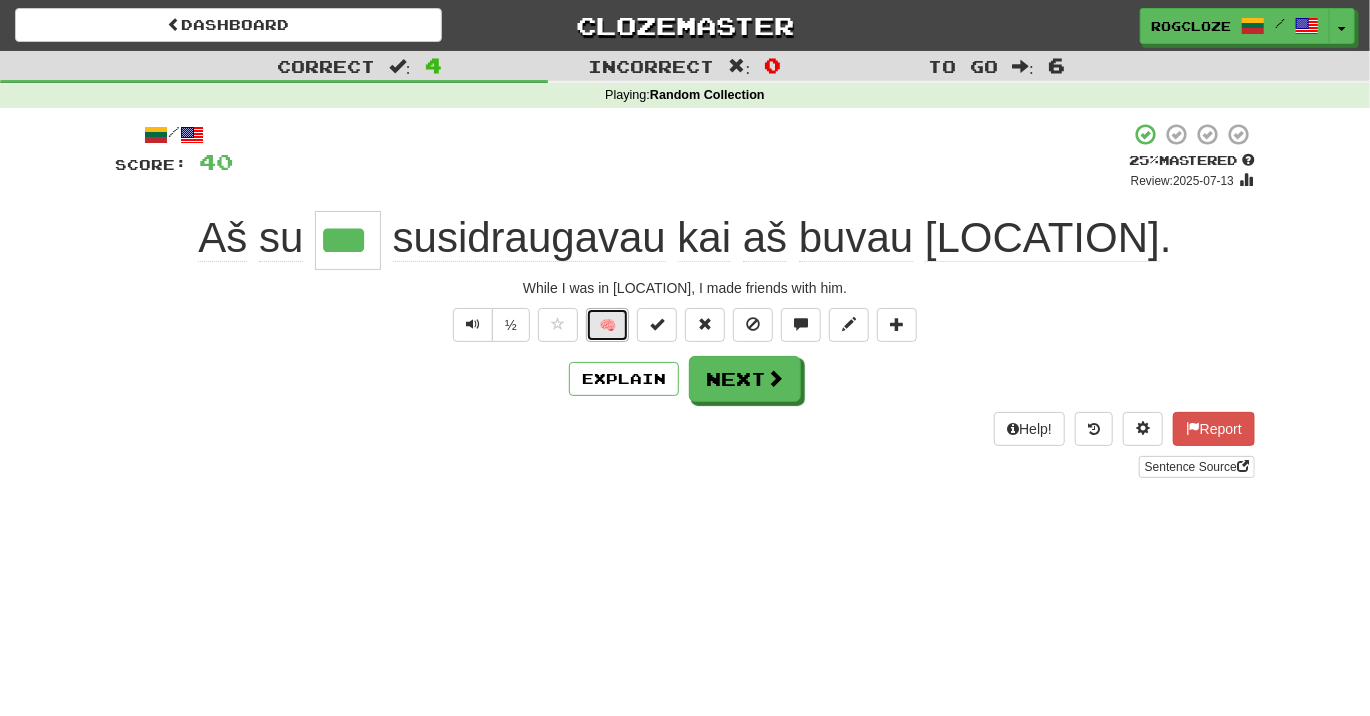 click on "🧠" at bounding box center [607, 325] 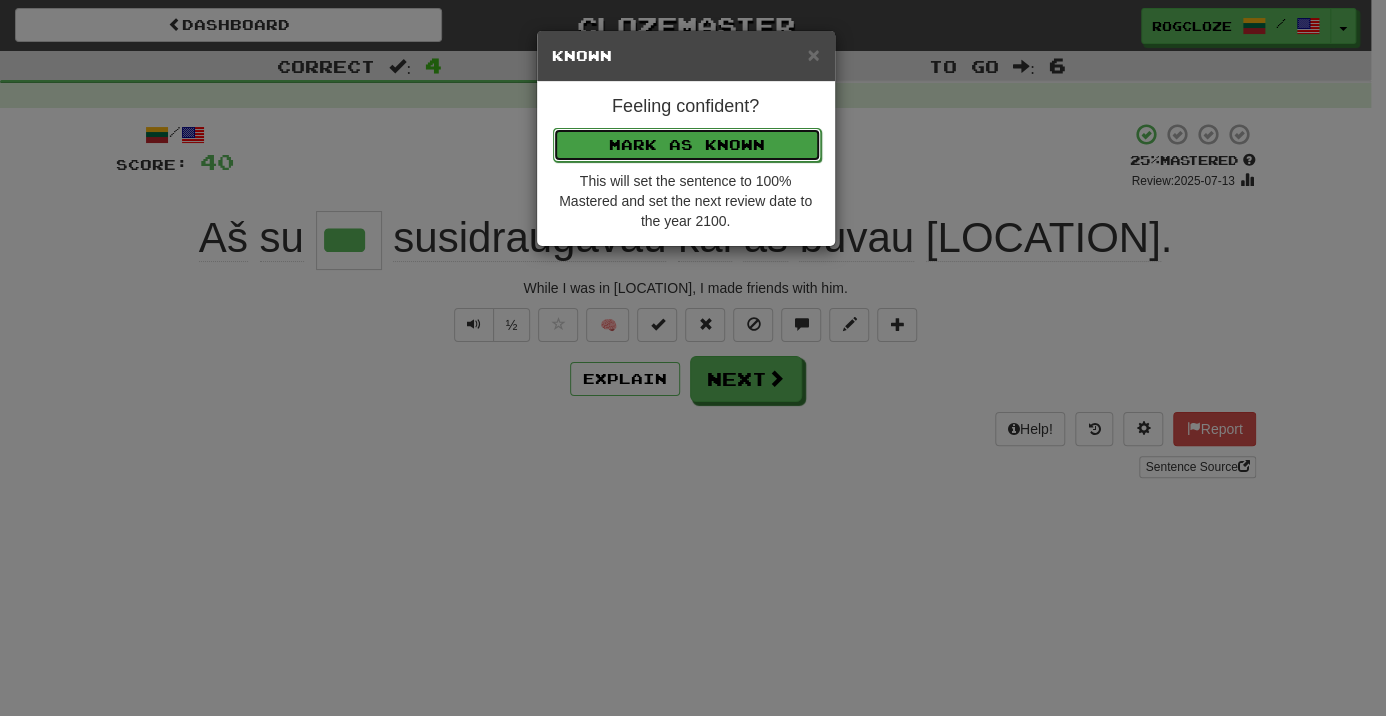 click on "Mark as Known" at bounding box center [687, 145] 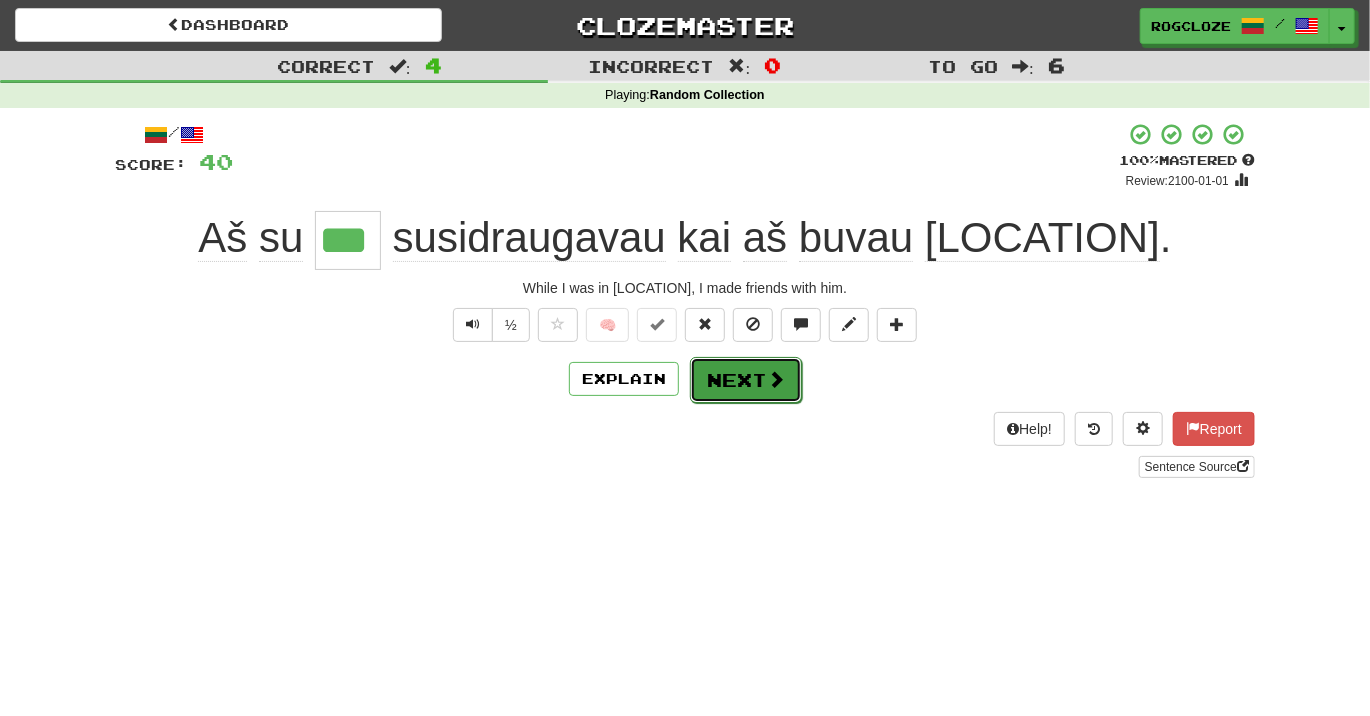 click on "Next" at bounding box center [746, 380] 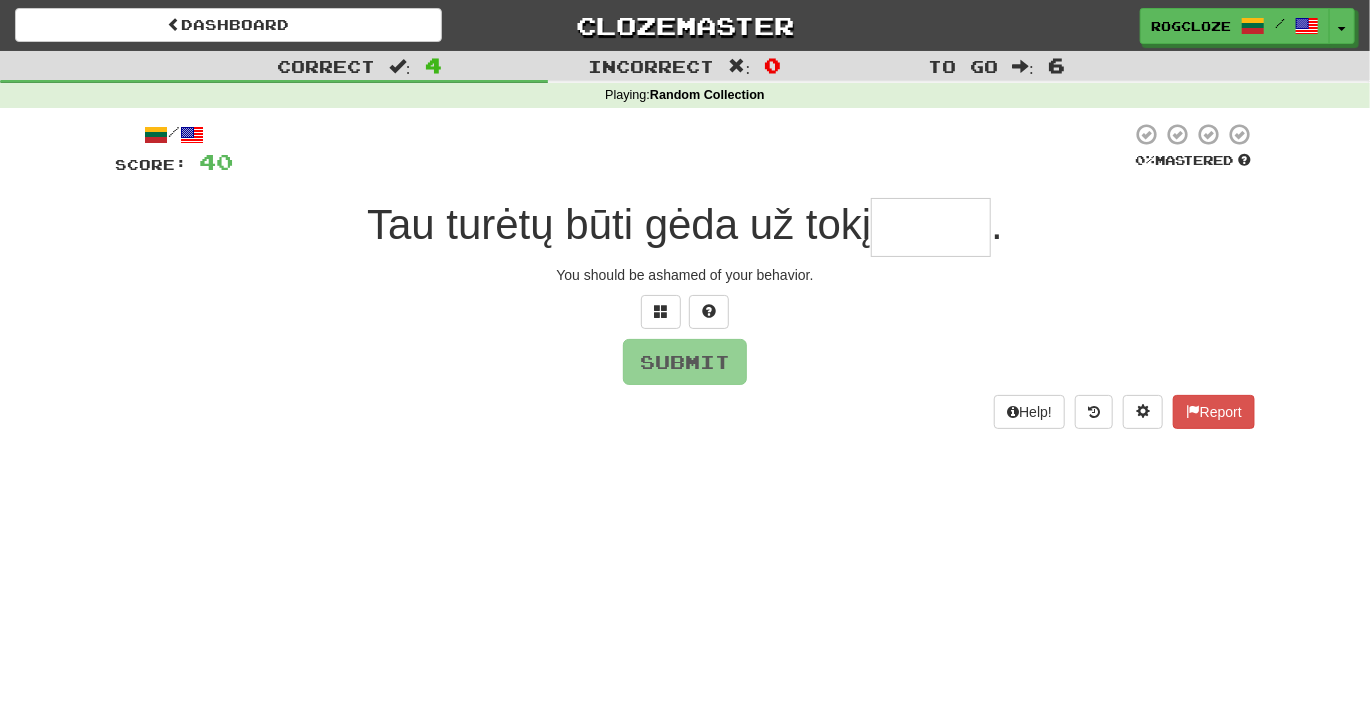 type on "*" 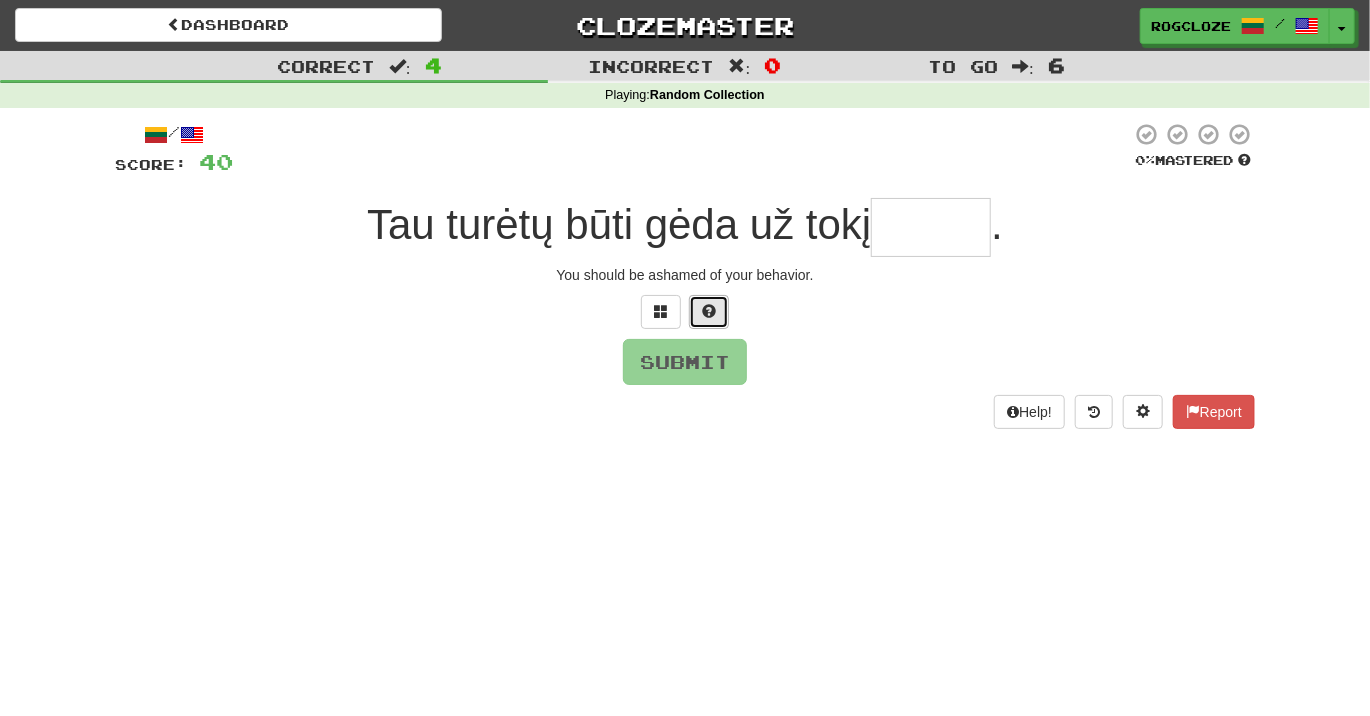 click at bounding box center (709, 311) 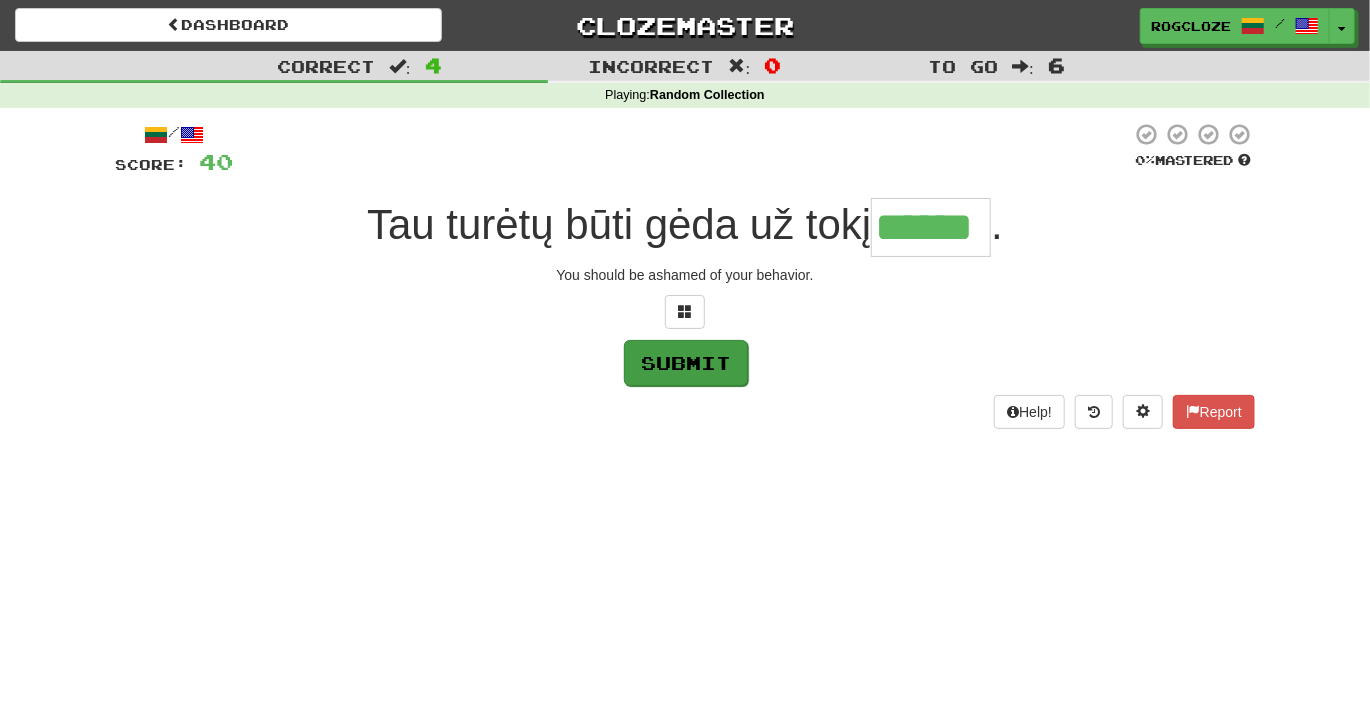 type on "******" 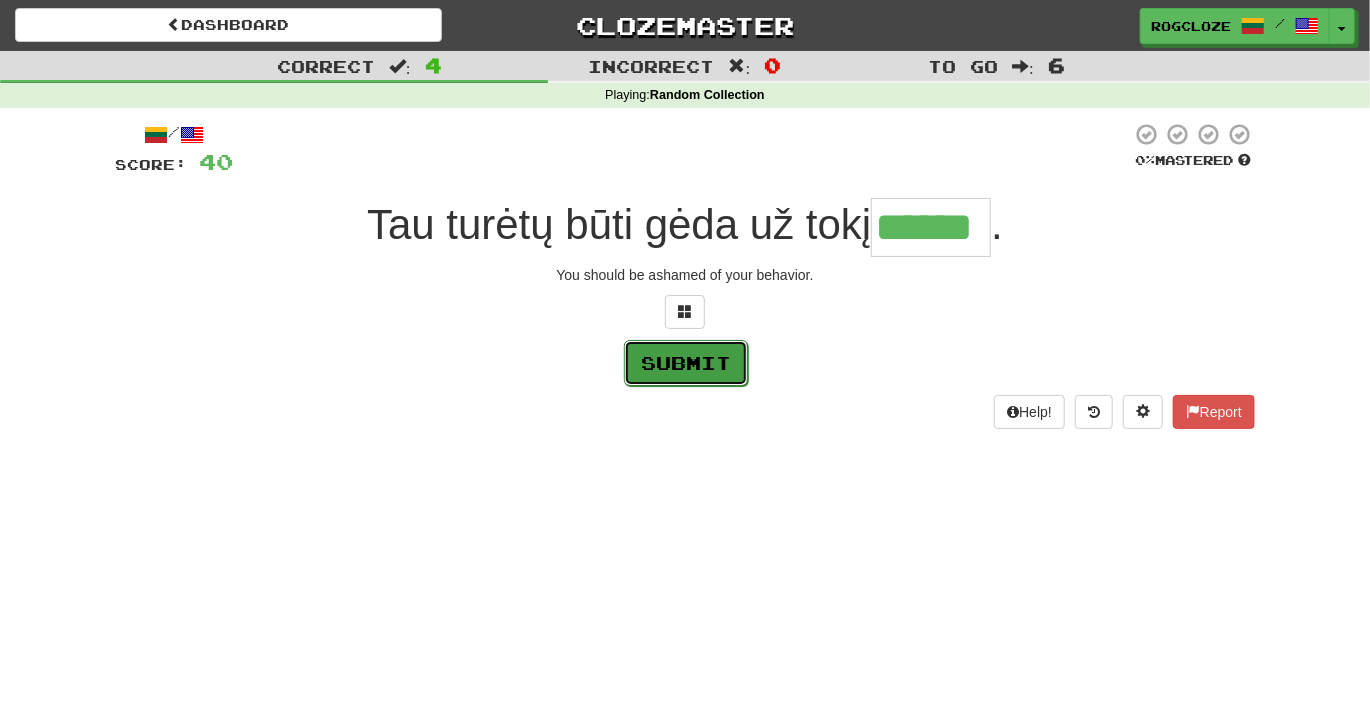 click on "Submit" at bounding box center (686, 363) 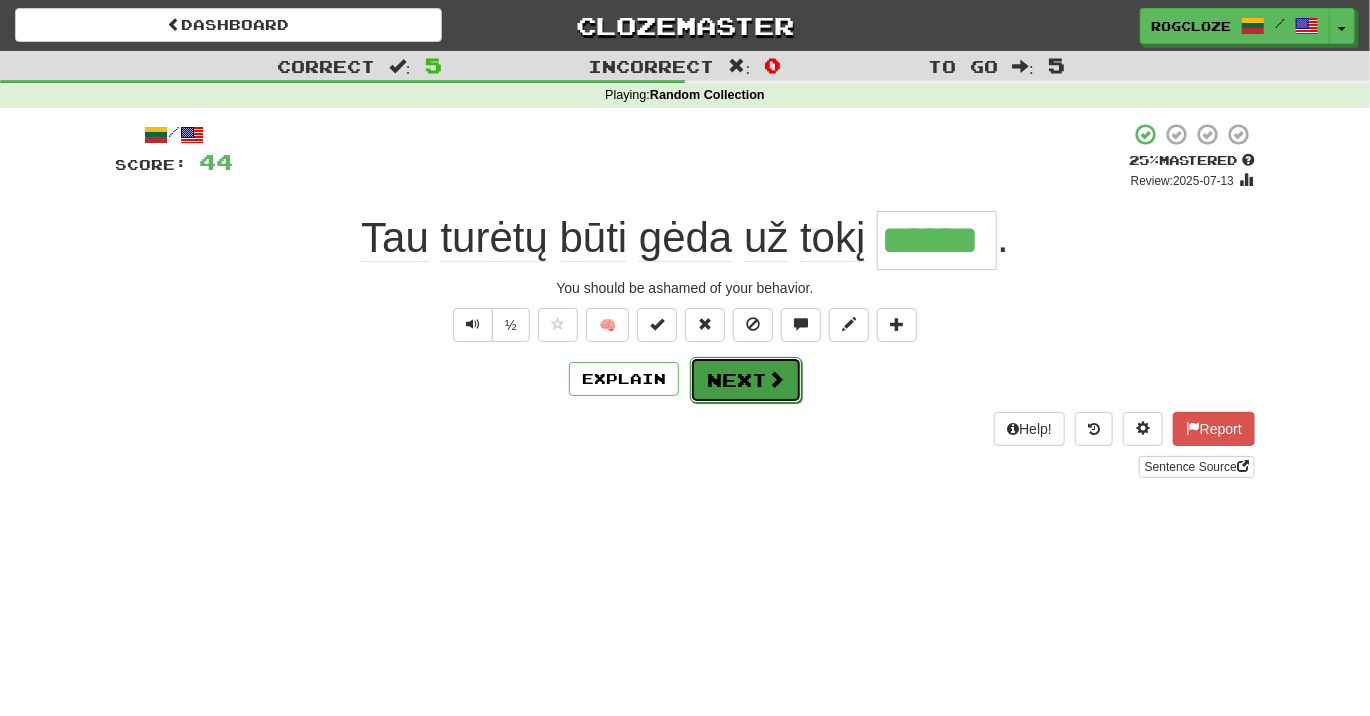 click on "Next" at bounding box center [746, 380] 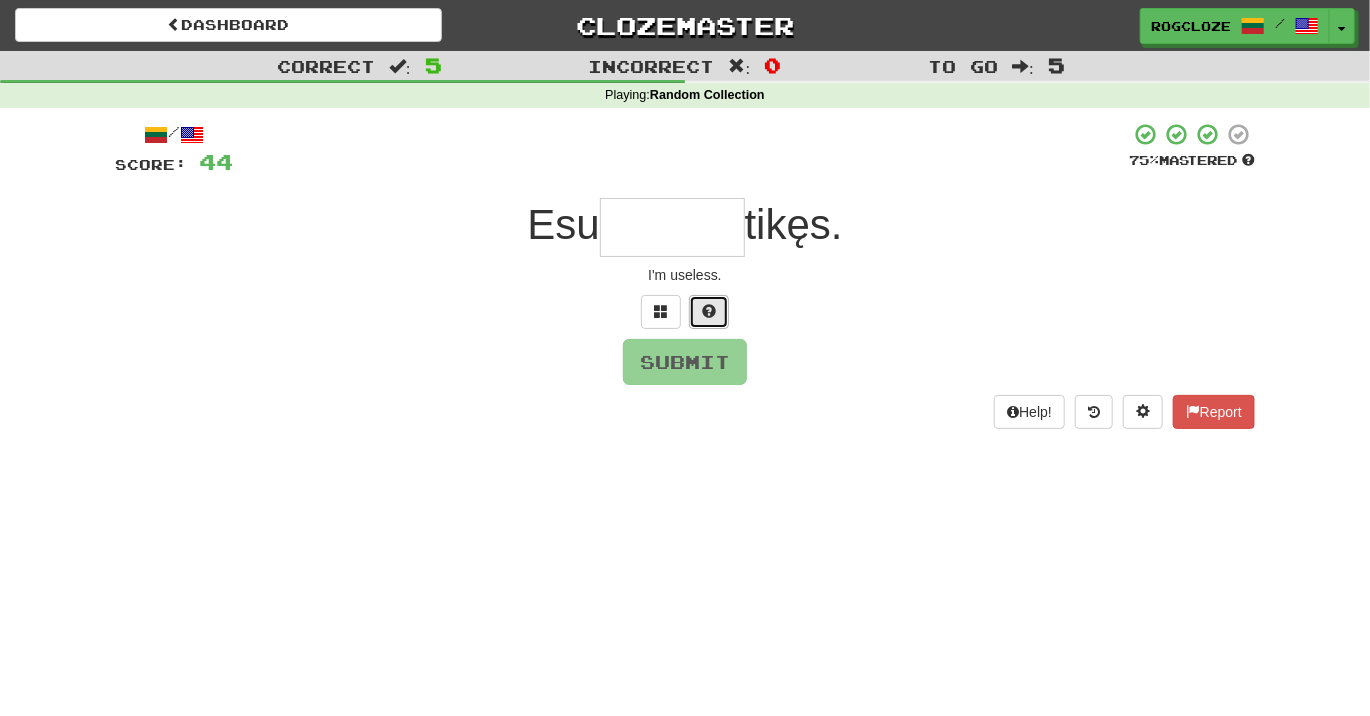 click at bounding box center (709, 311) 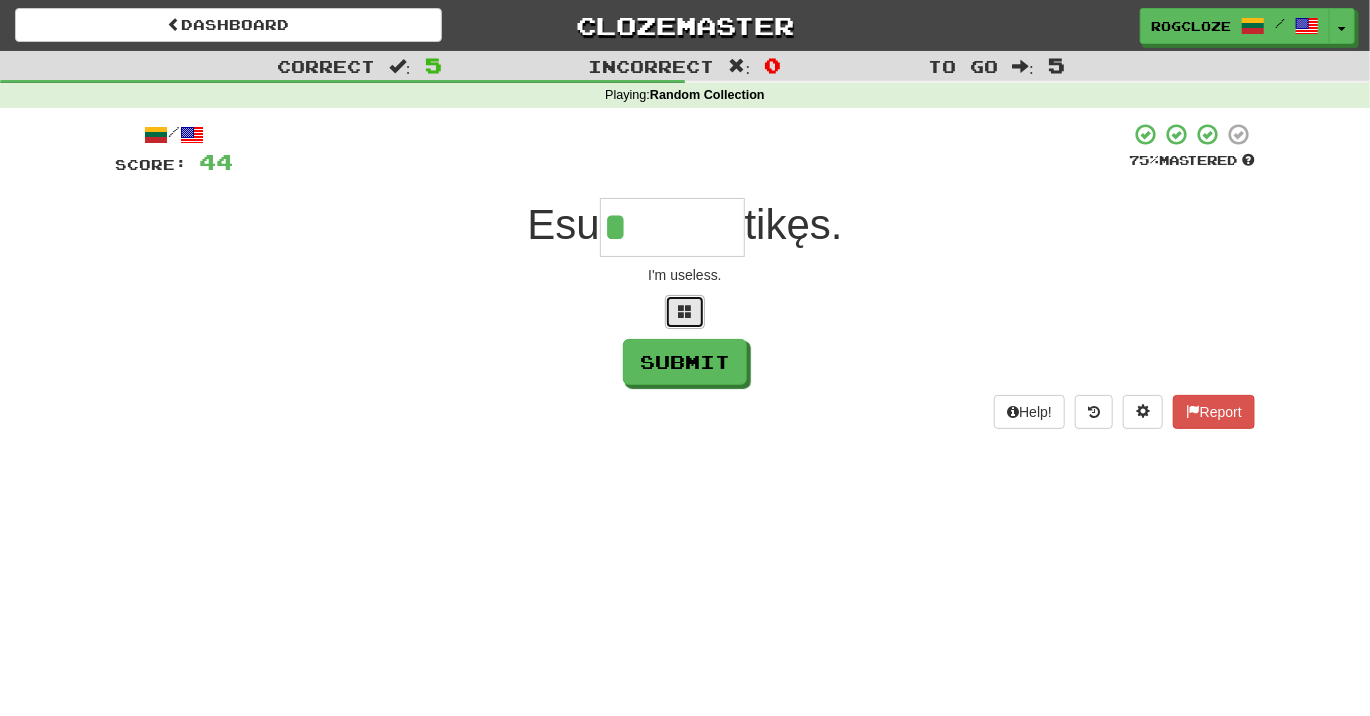 click at bounding box center (685, 311) 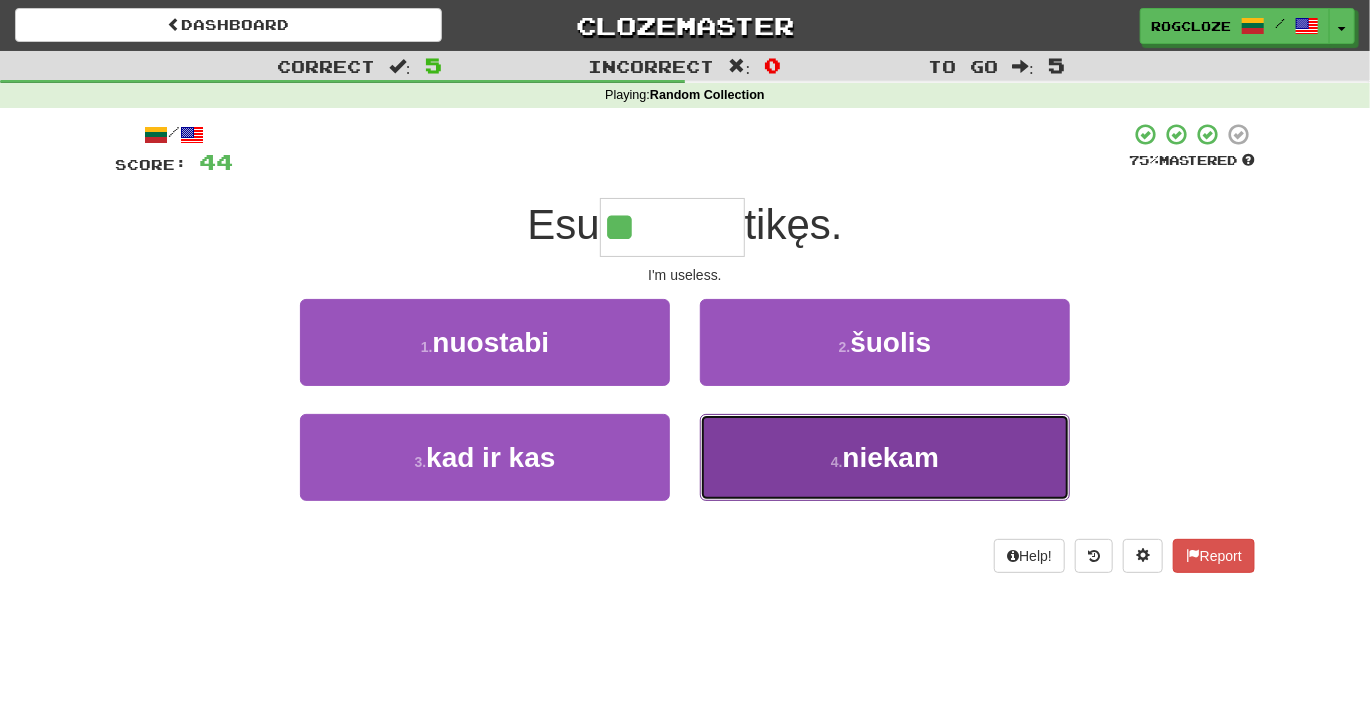 click on "4 .  niekam" at bounding box center [885, 457] 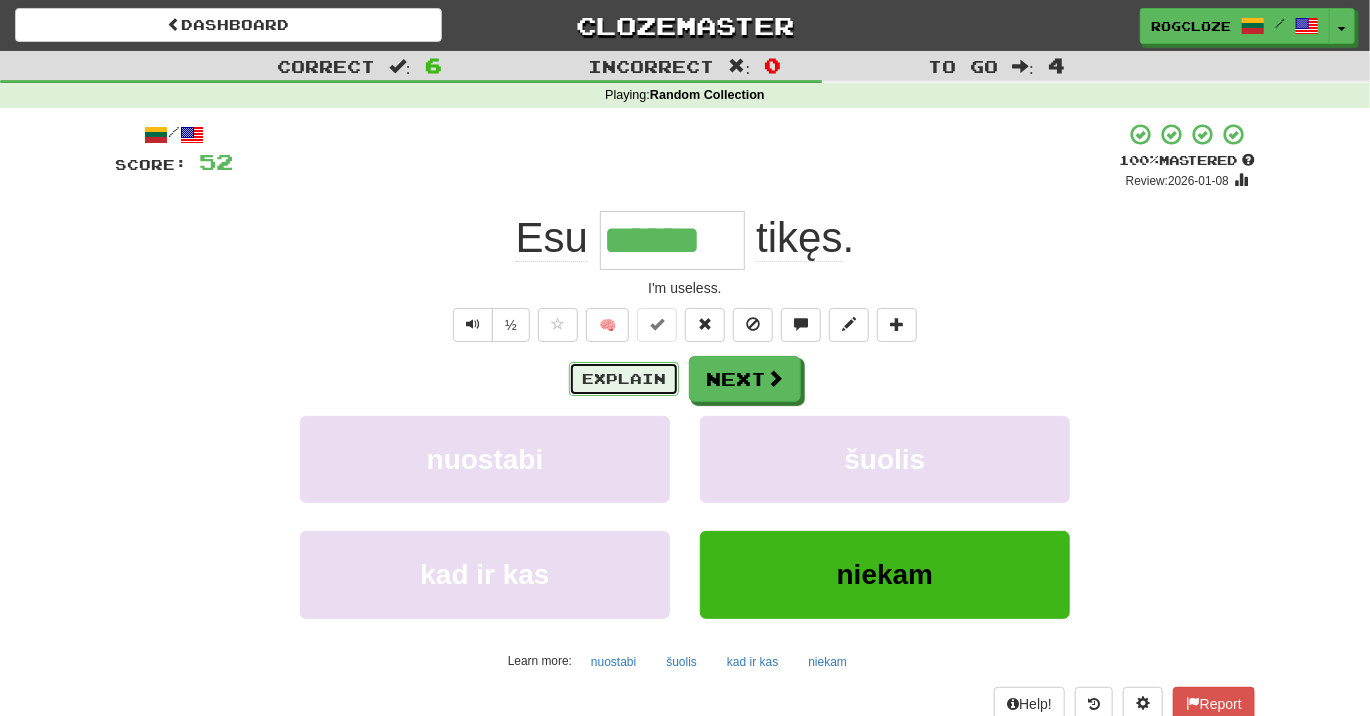 click on "Explain" at bounding box center (624, 379) 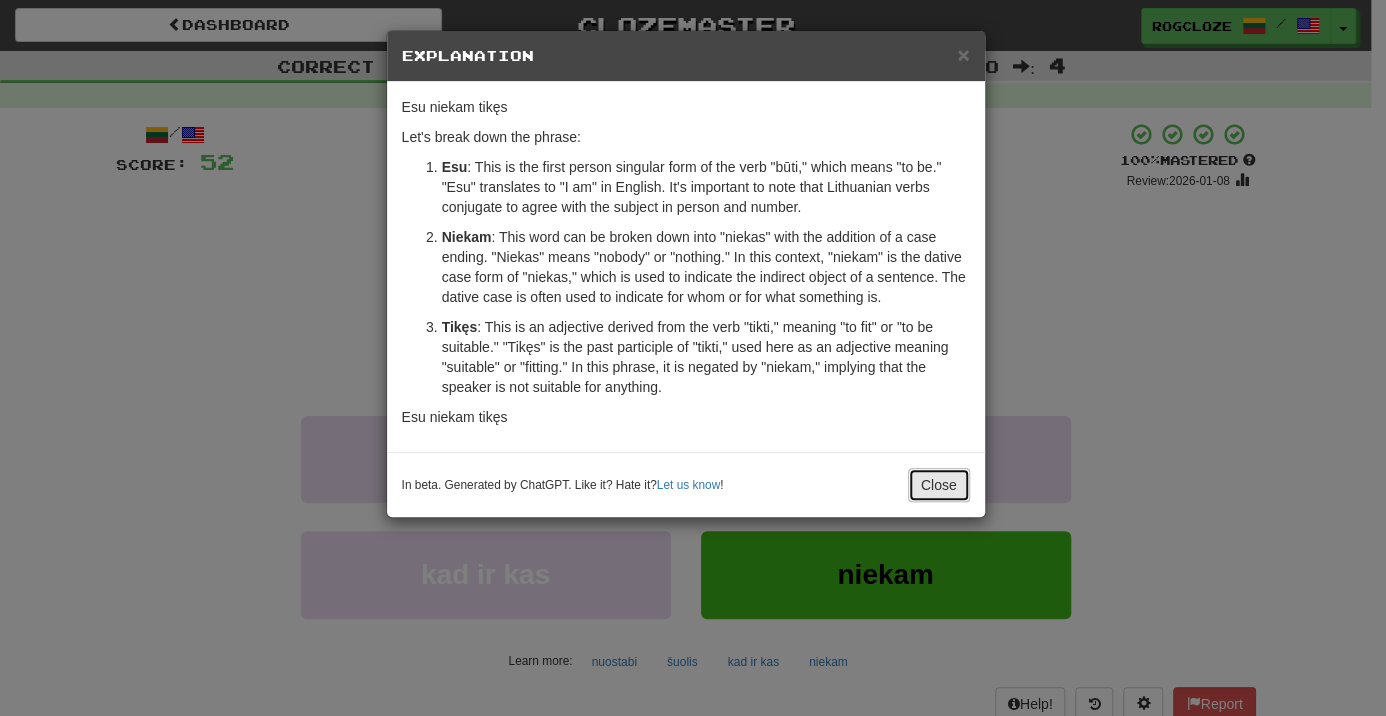 click on "Close" at bounding box center [939, 485] 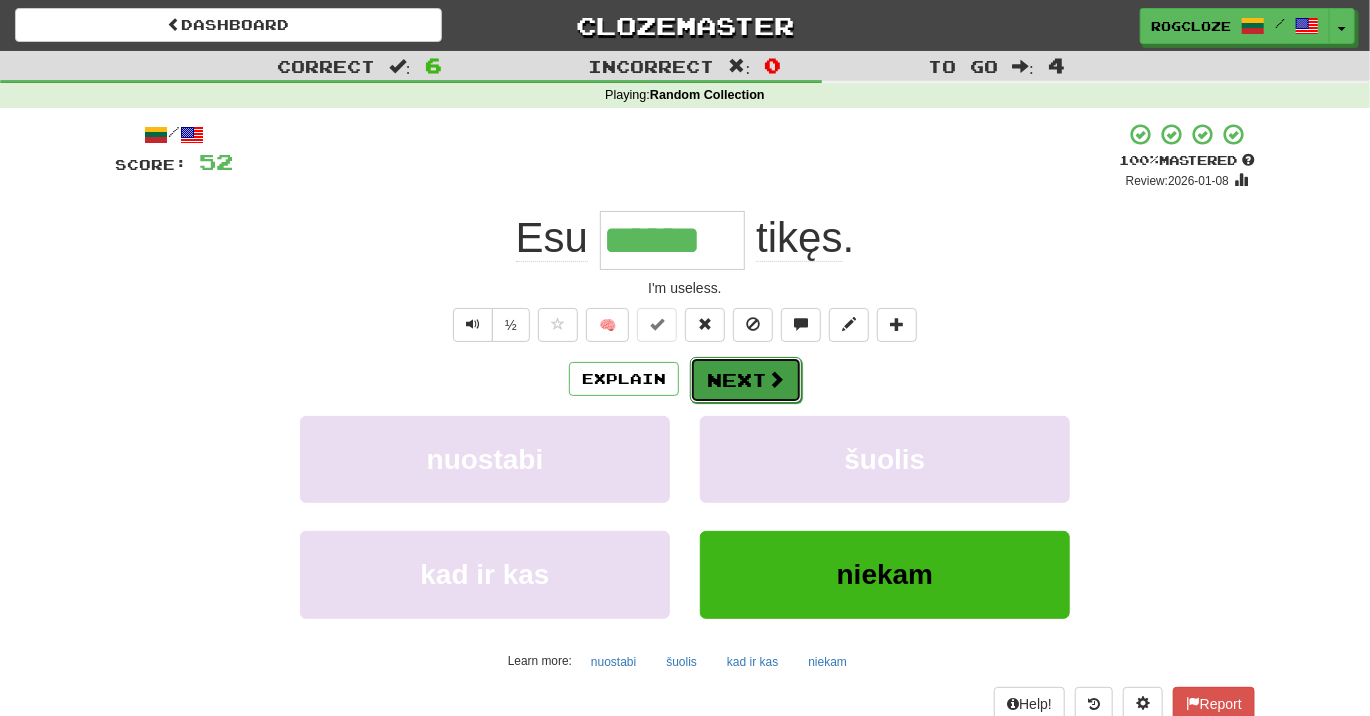 click on "Next" at bounding box center (746, 380) 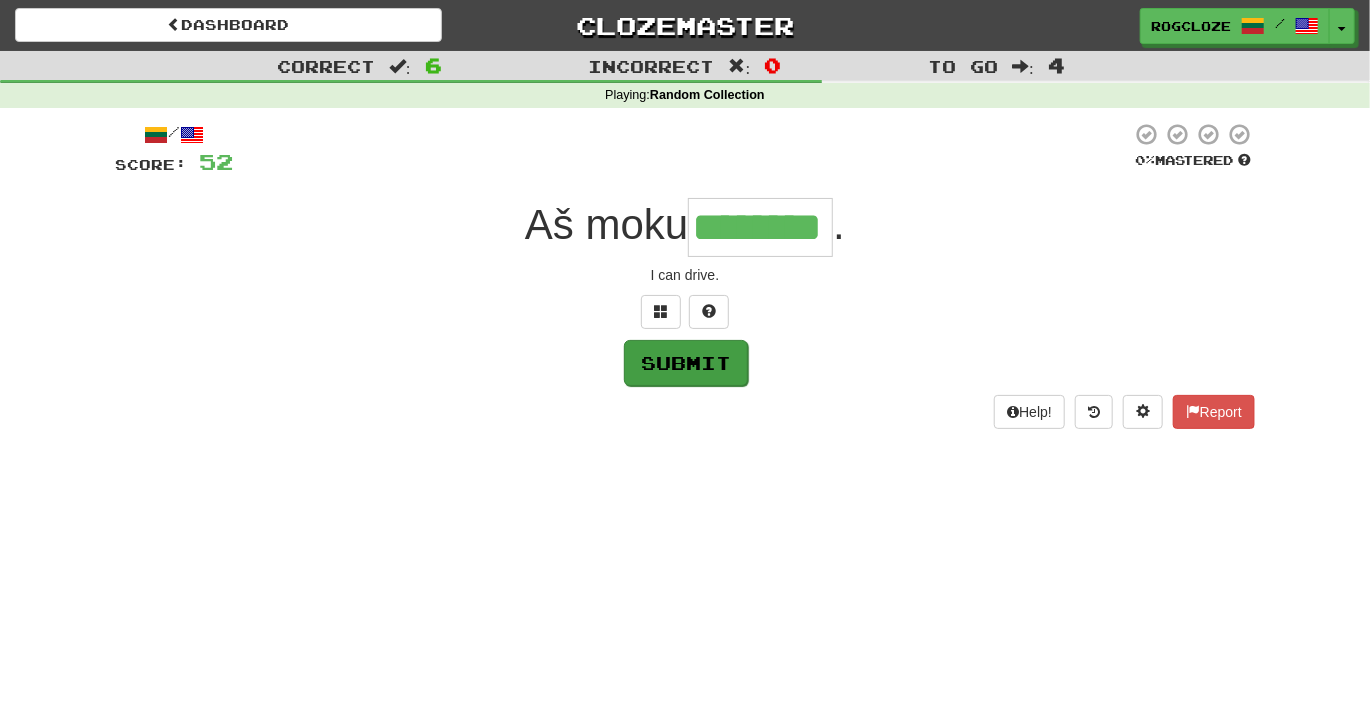 type on "********" 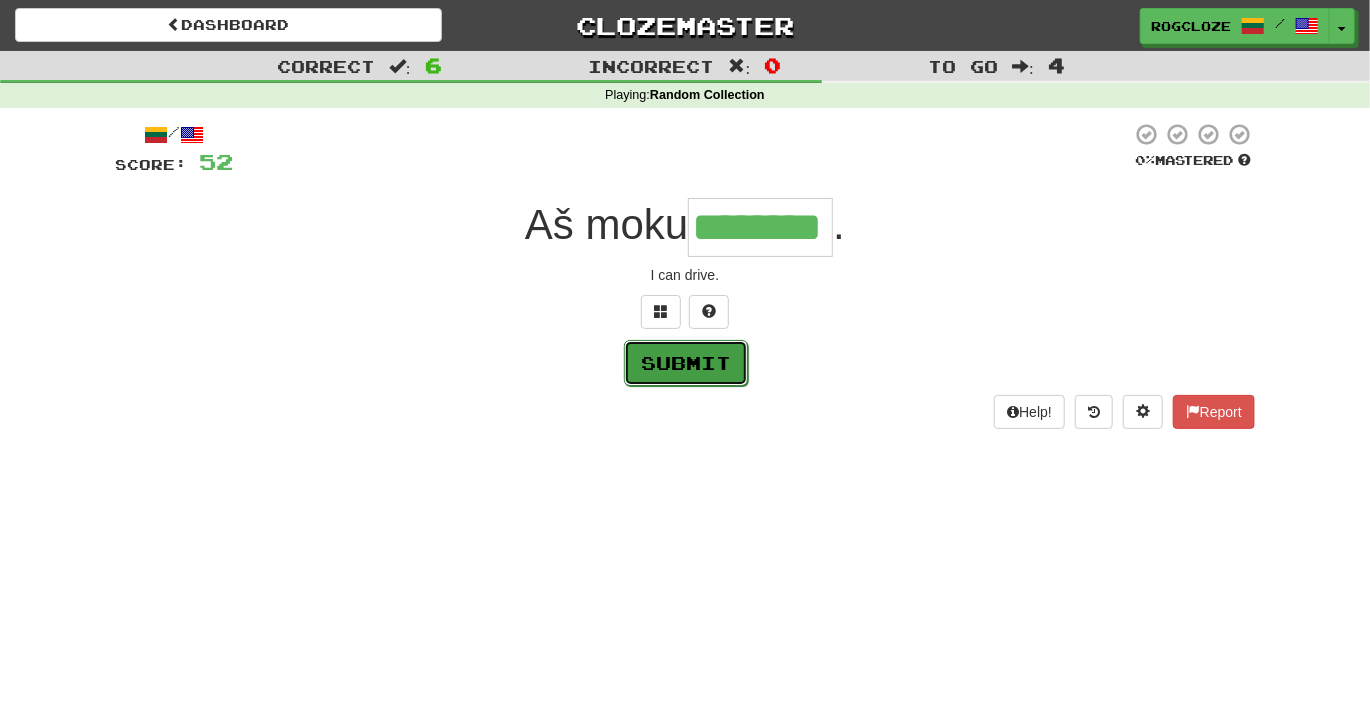 click on "Submit" at bounding box center [686, 363] 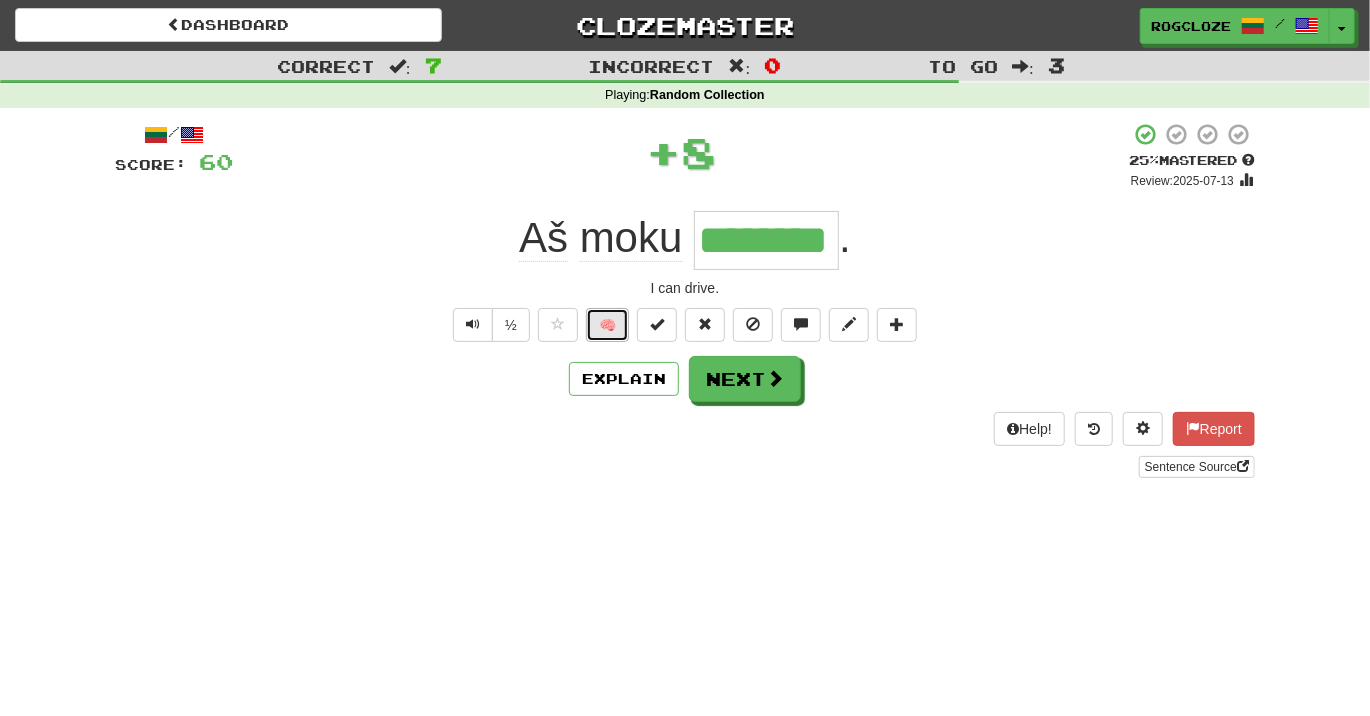 click on "🧠" at bounding box center [607, 325] 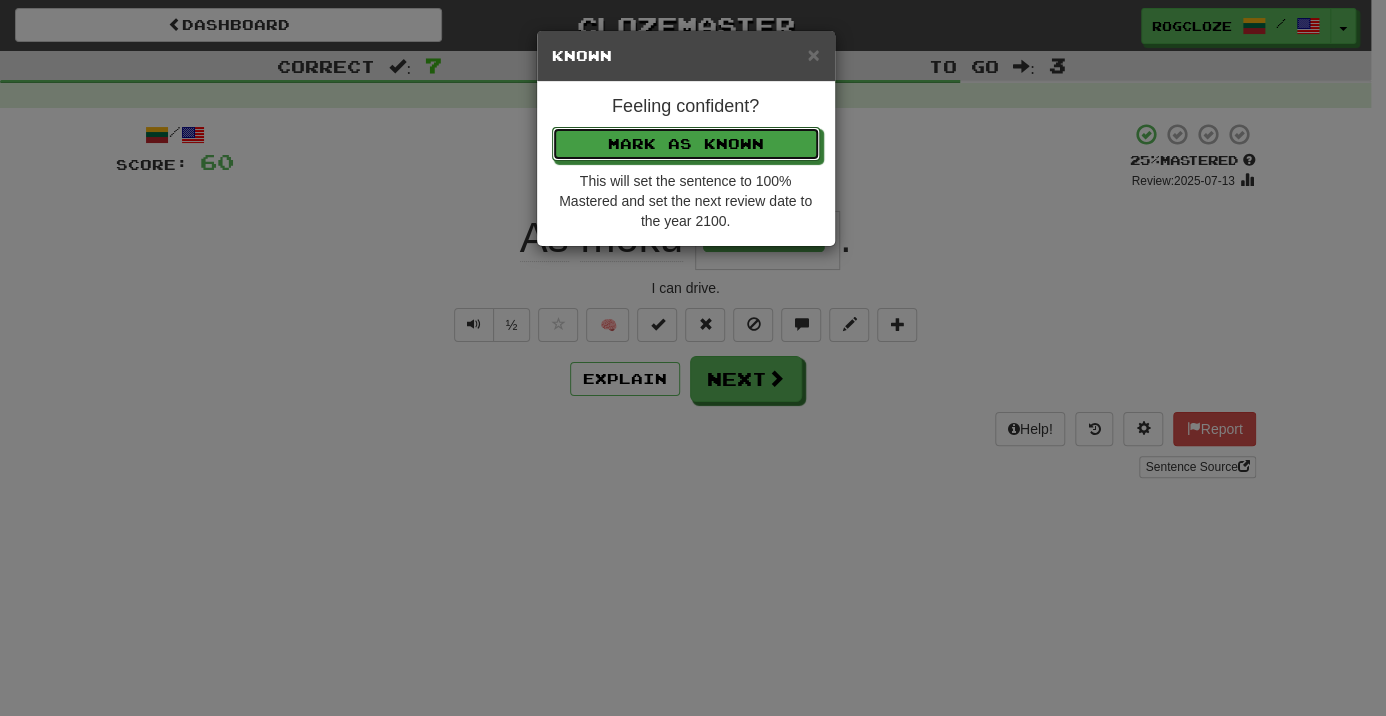 drag, startPoint x: 631, startPoint y: 139, endPoint x: 644, endPoint y: 222, distance: 84.0119 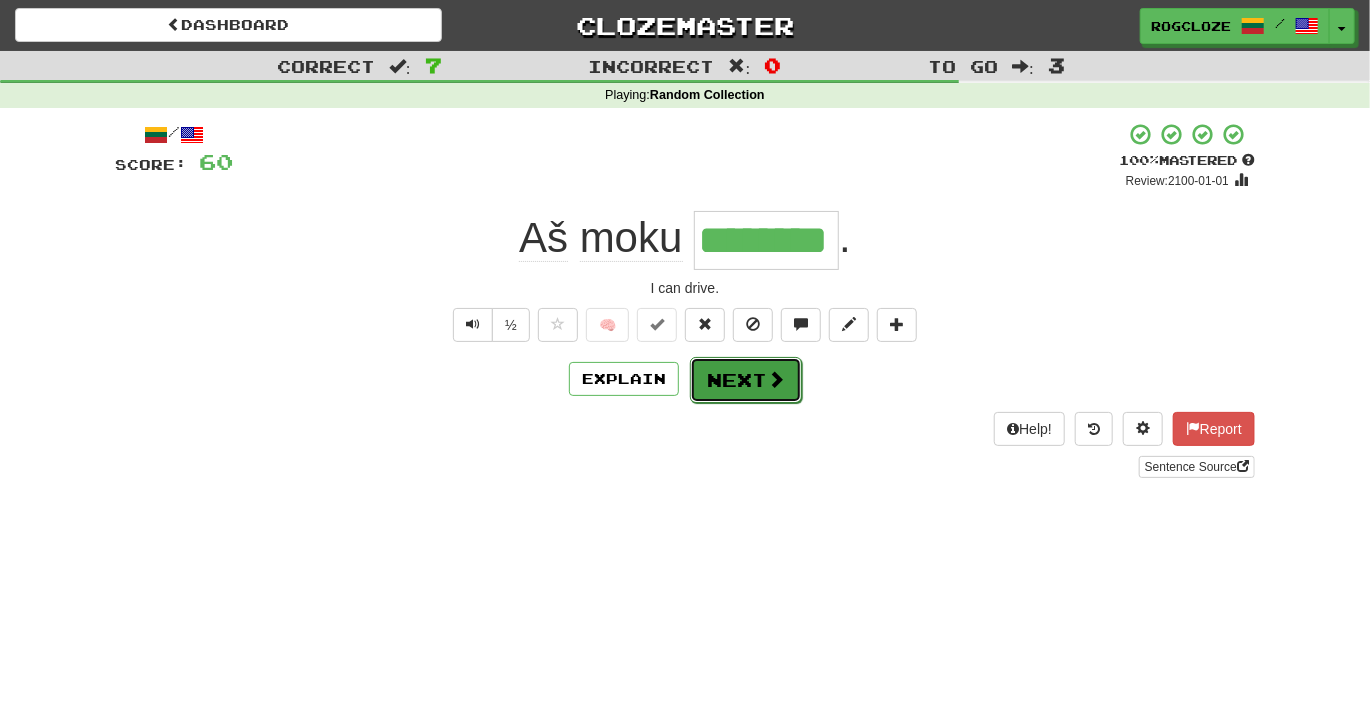 click on "Next" at bounding box center (746, 380) 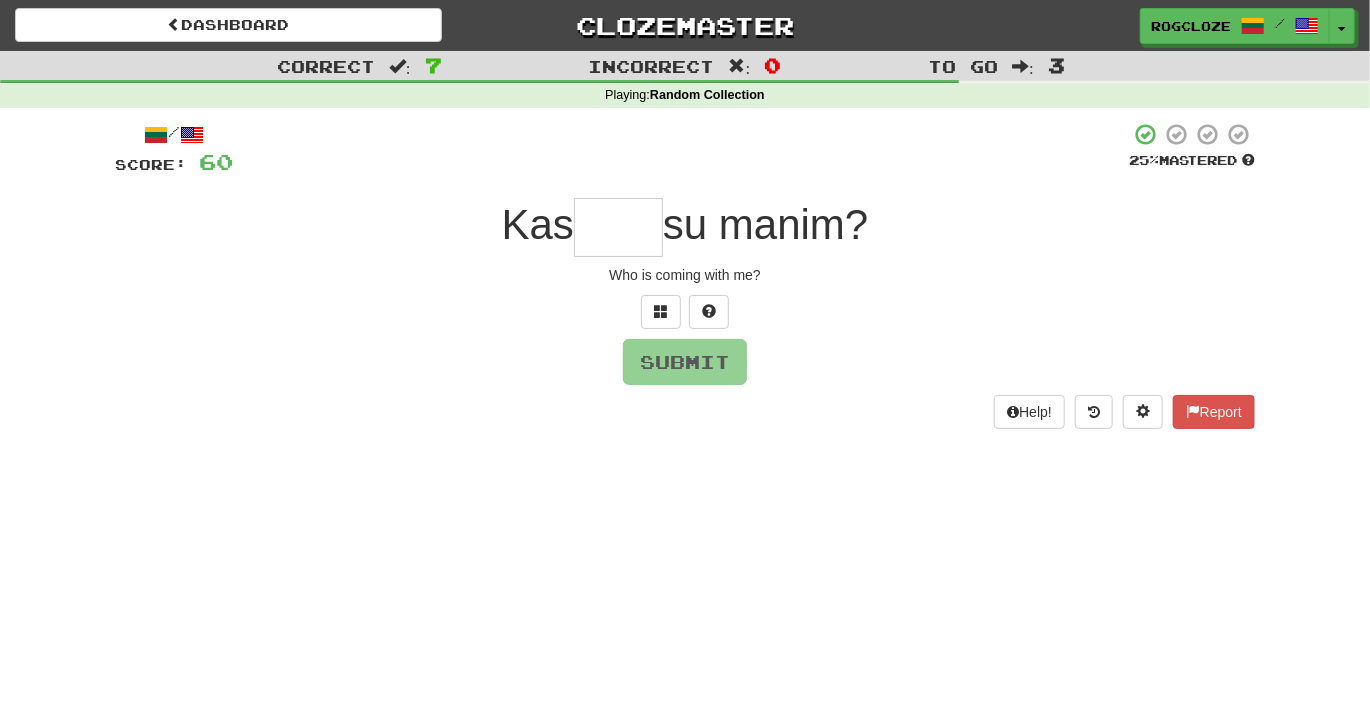 type on "*" 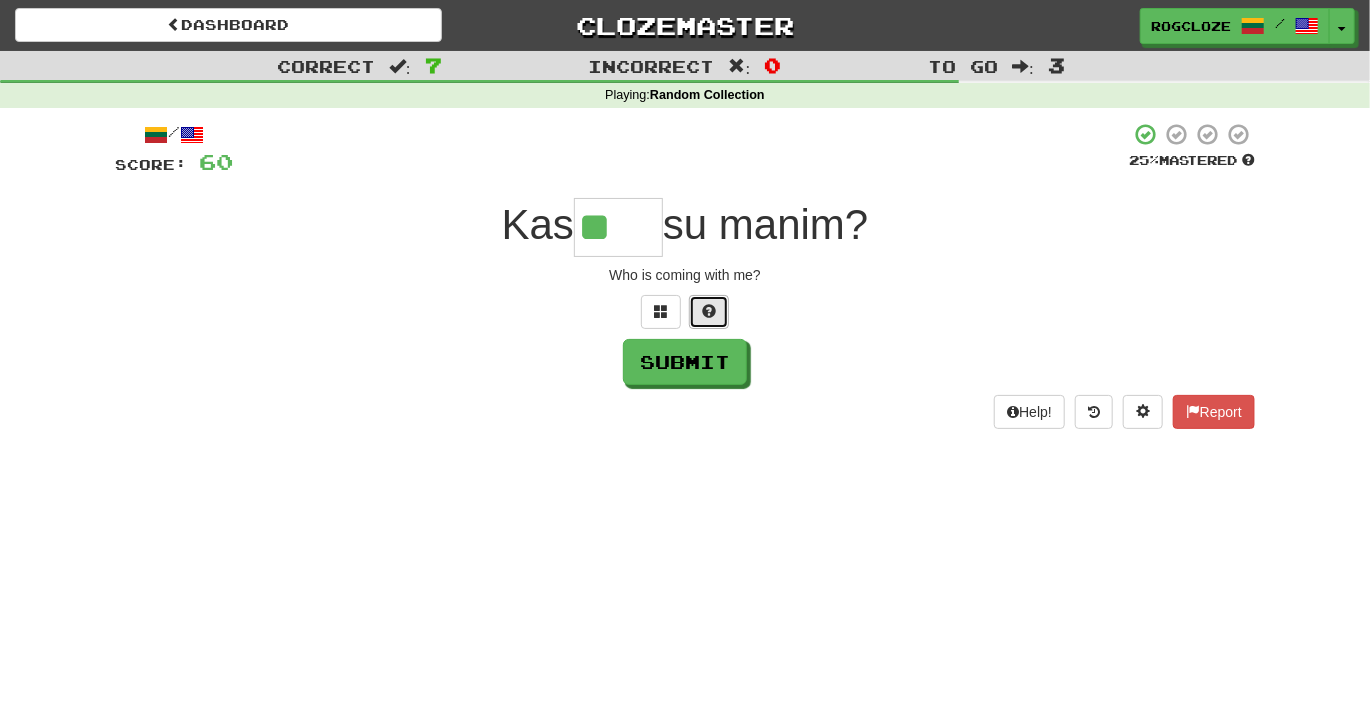 click at bounding box center [709, 311] 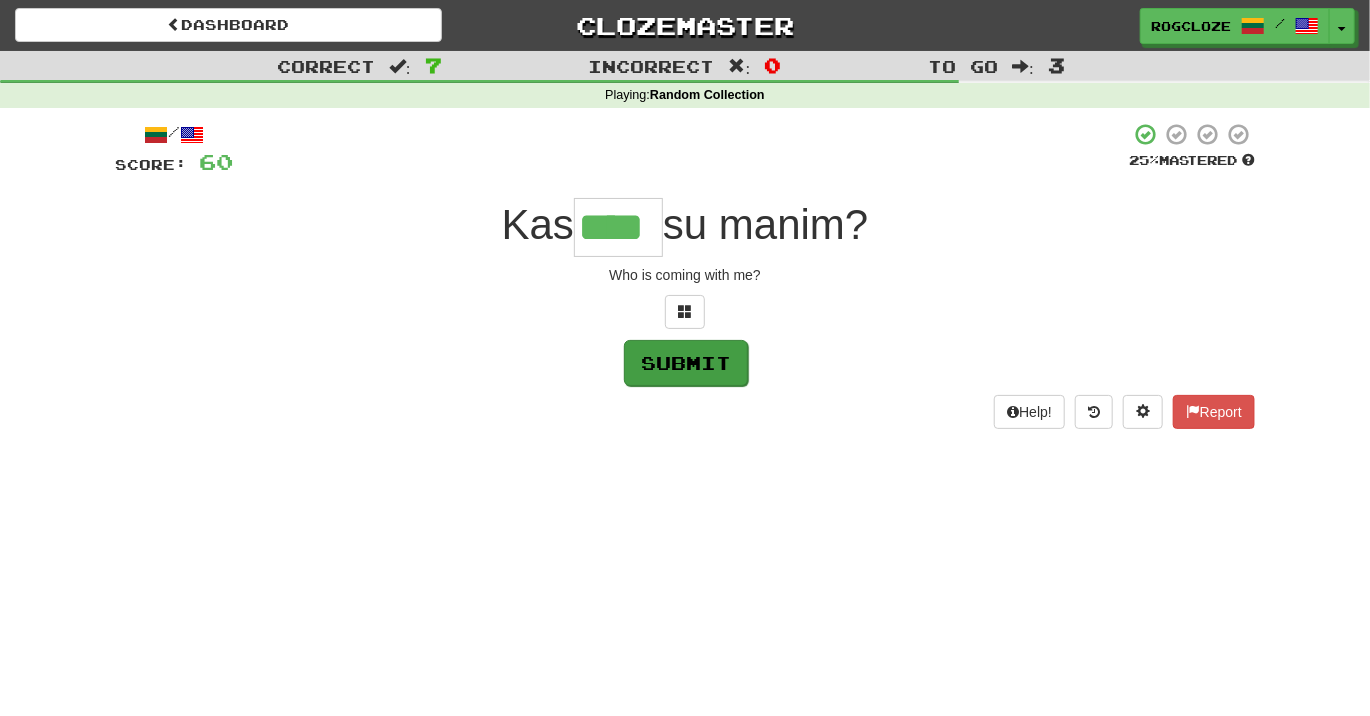 type on "****" 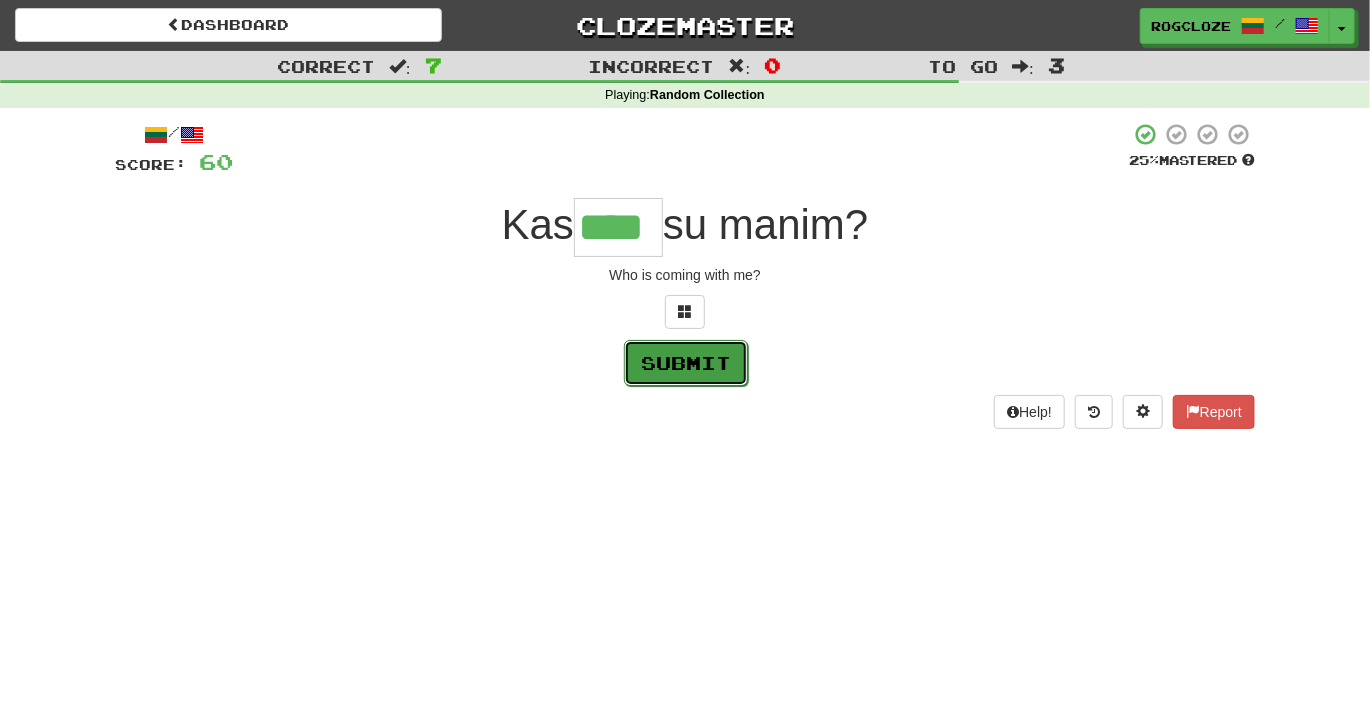 click on "Submit" at bounding box center [686, 363] 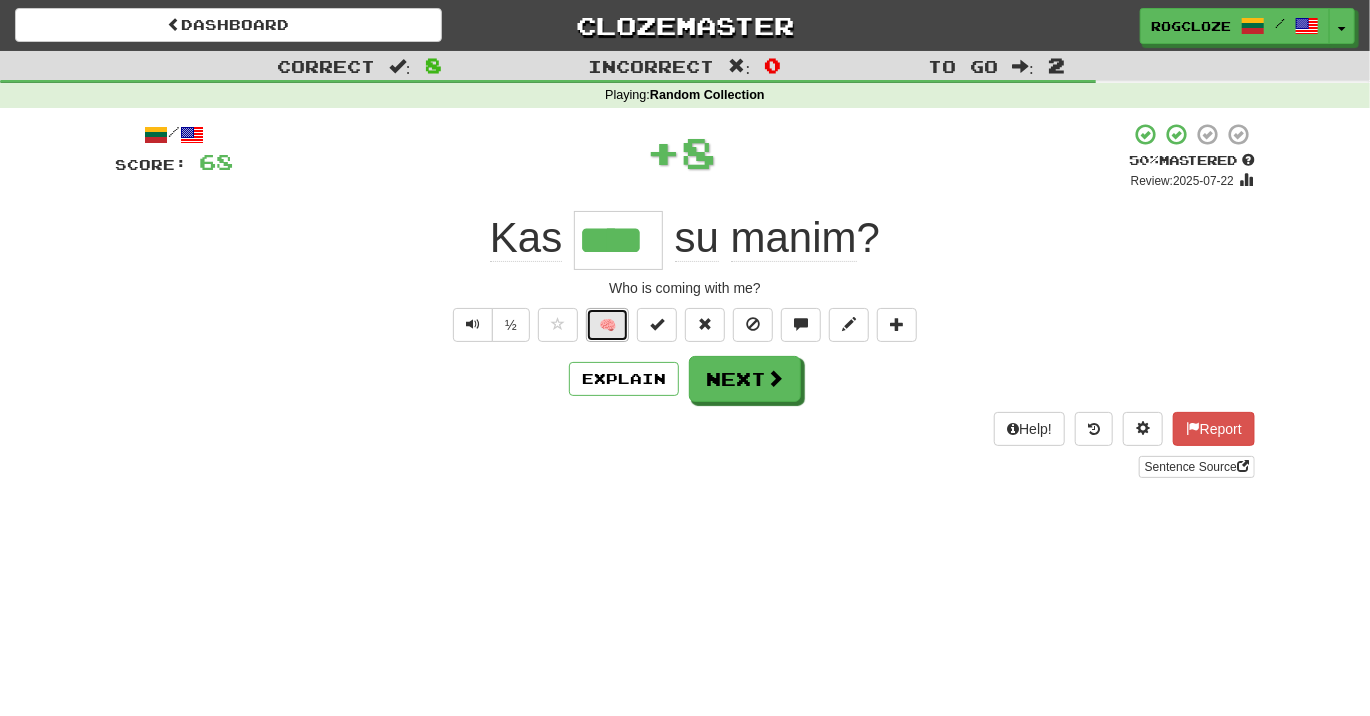 click on "🧠" at bounding box center (607, 325) 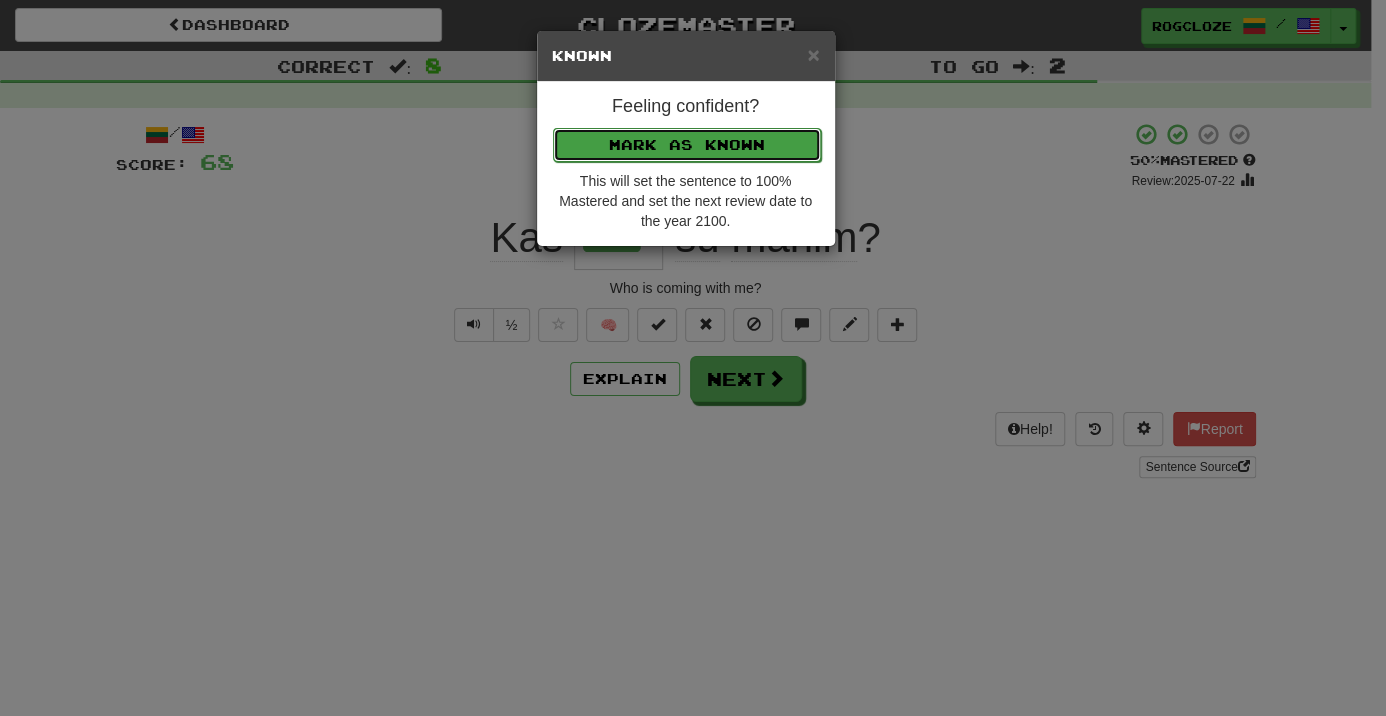 drag, startPoint x: 628, startPoint y: 147, endPoint x: 648, endPoint y: 193, distance: 50.159744 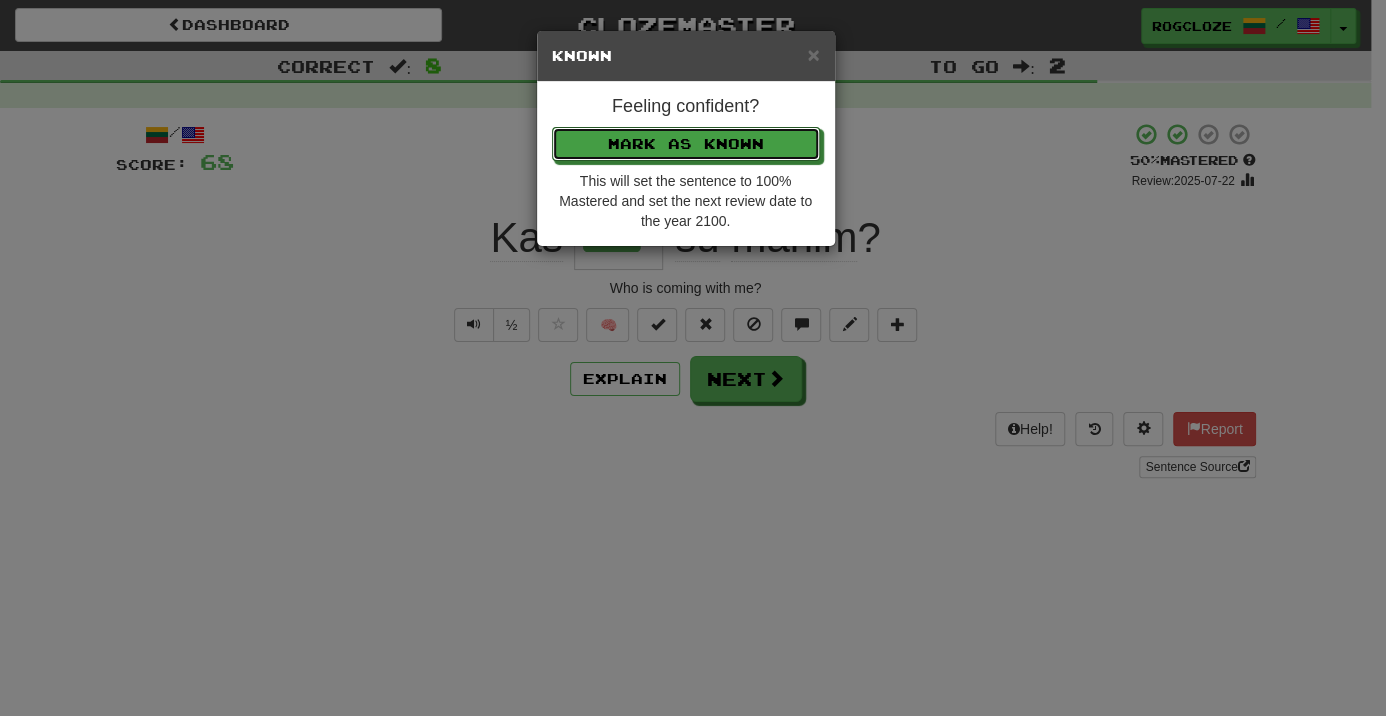 click on "Mark as Known" at bounding box center [686, 144] 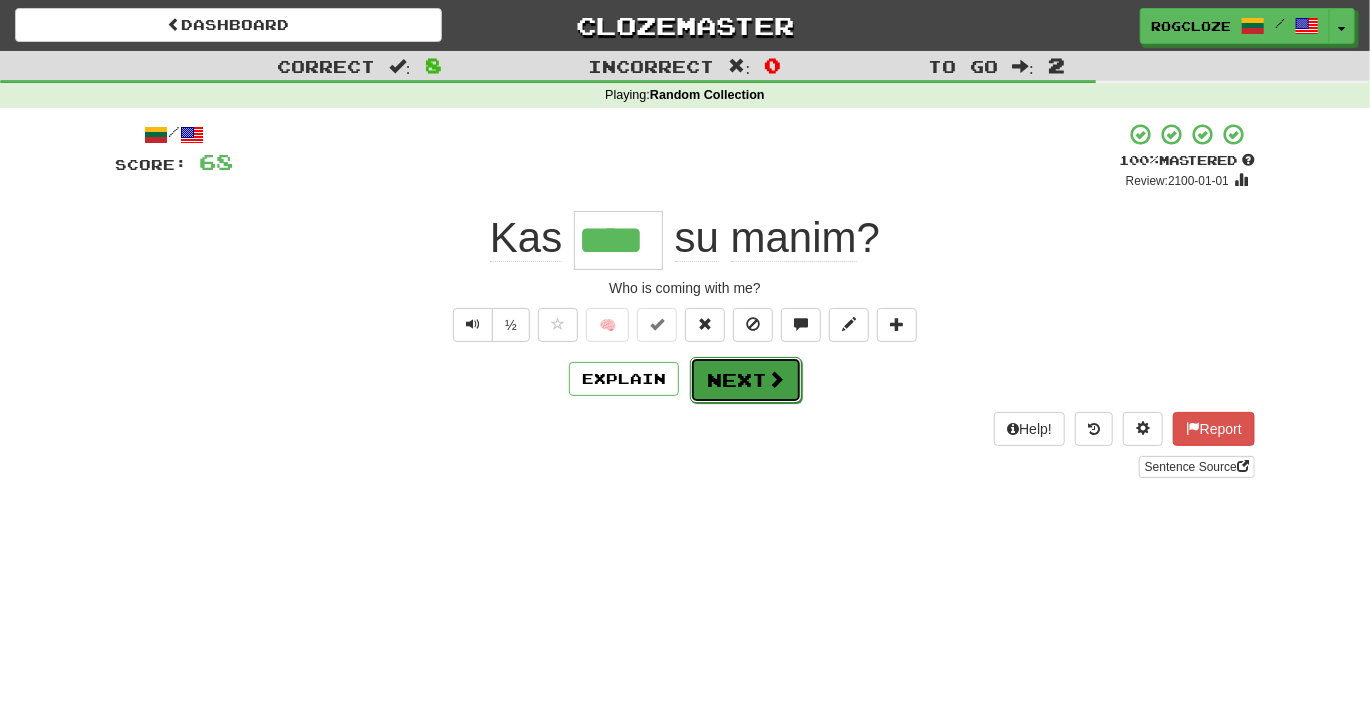 click on "Next" at bounding box center [746, 380] 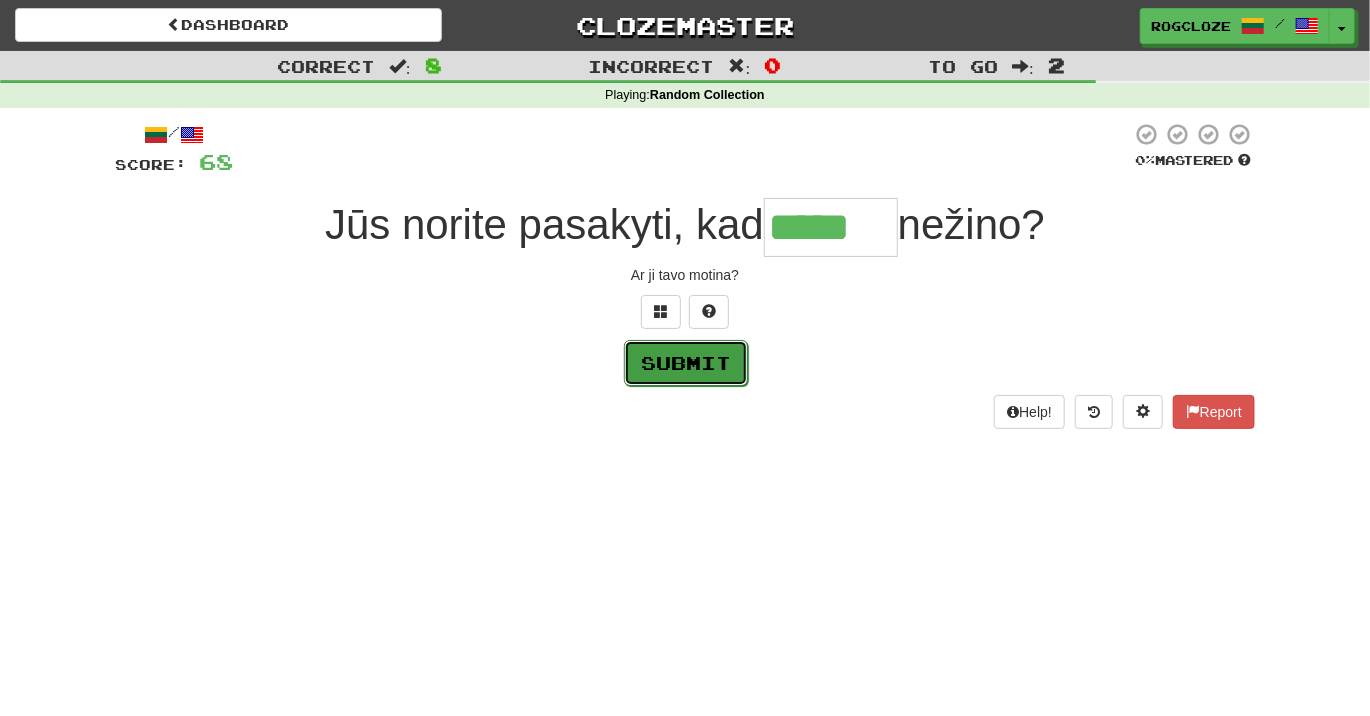 click on "Submit" at bounding box center [686, 363] 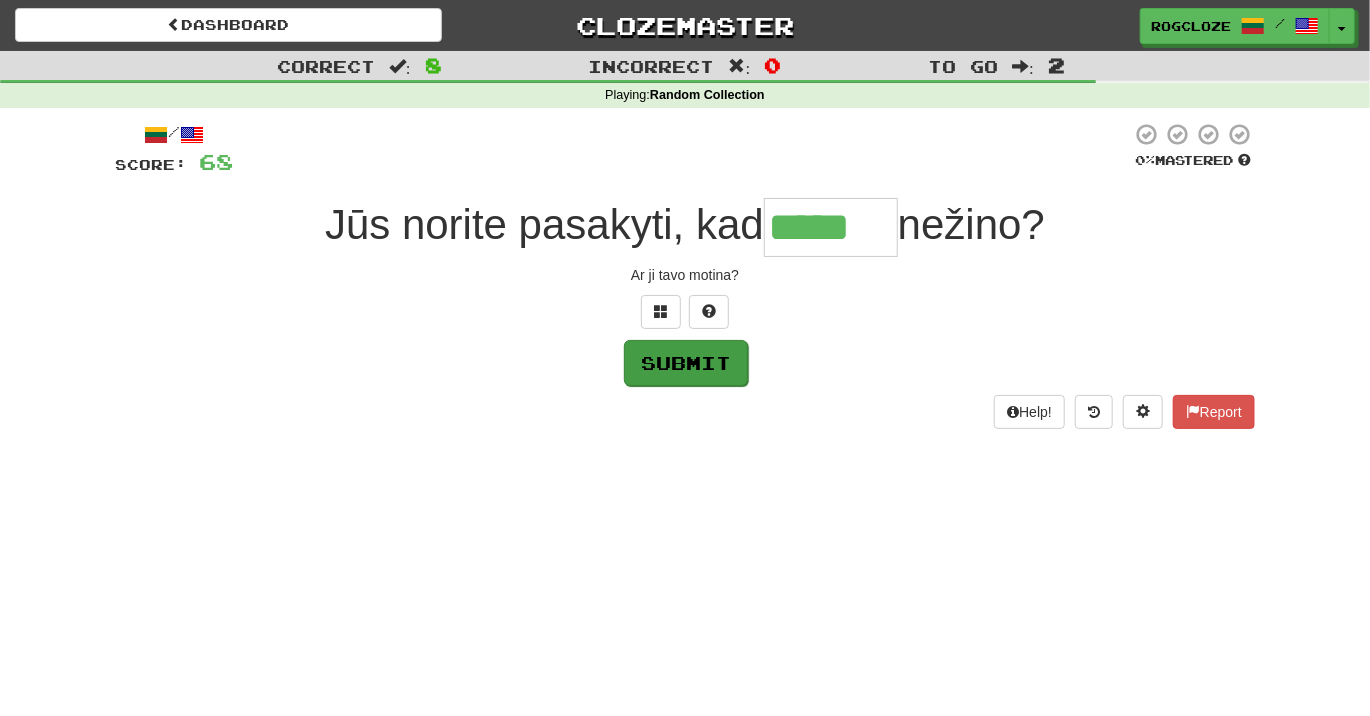 type on "*****" 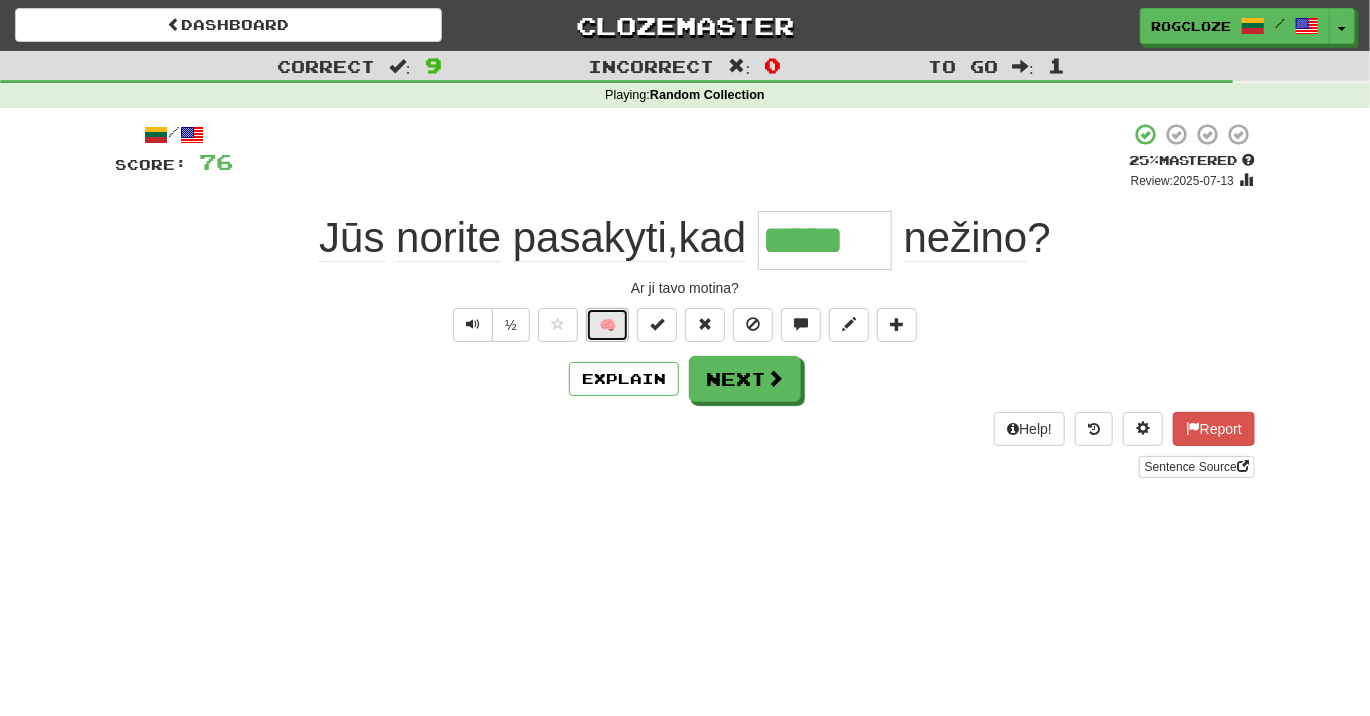 click on "🧠" at bounding box center (607, 325) 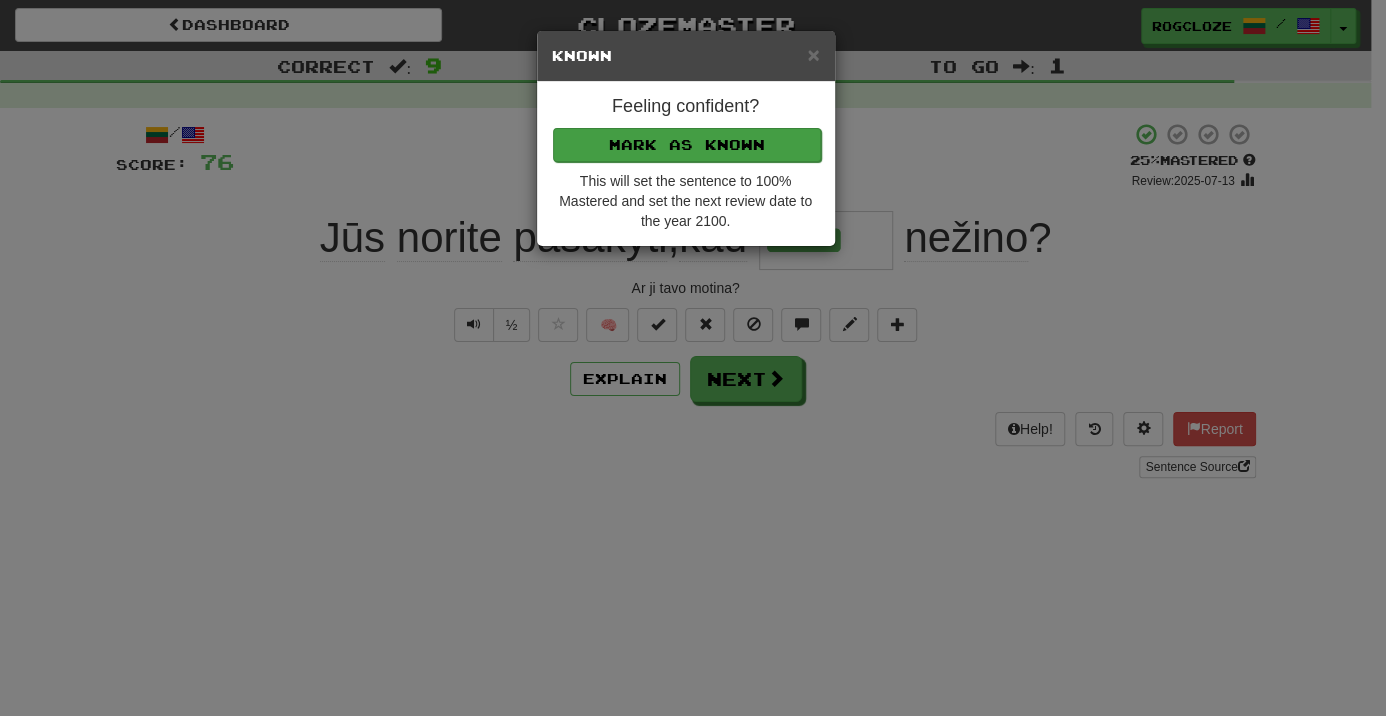 click on "Mark as Known" at bounding box center (686, 144) 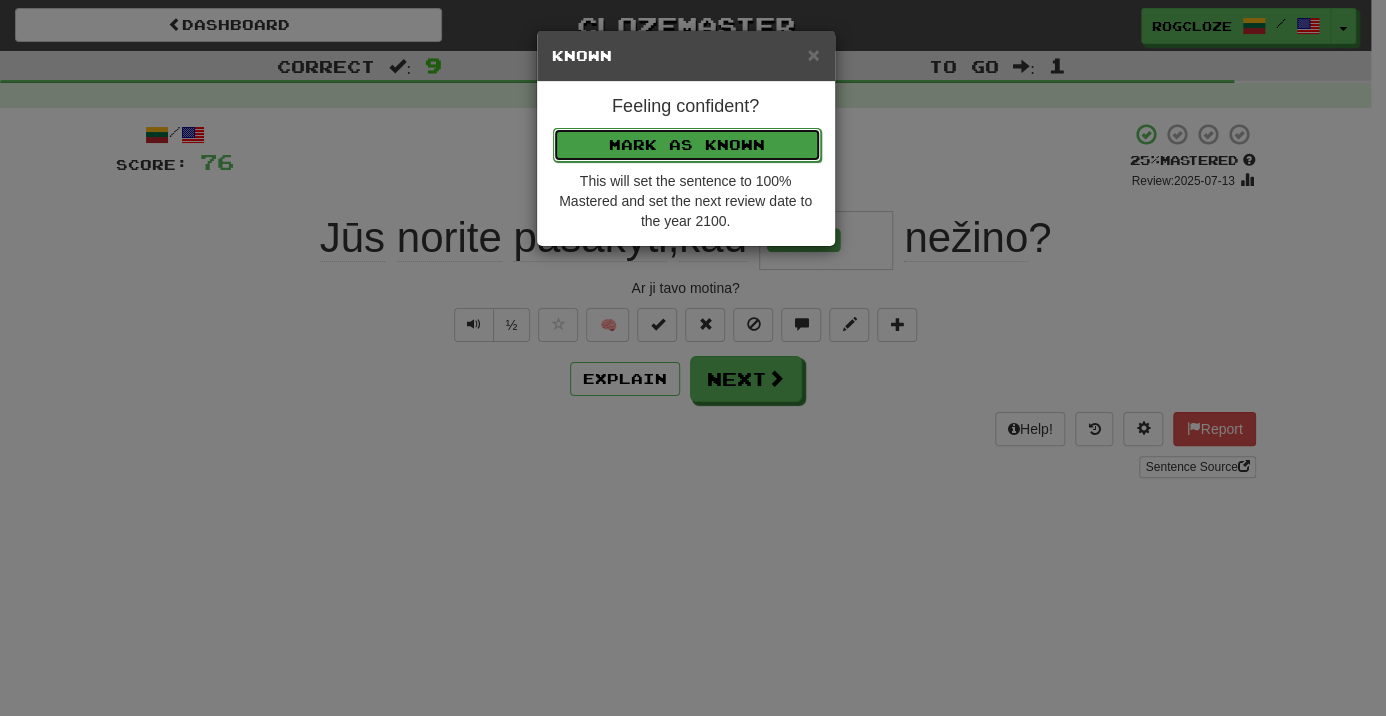 click on "Mark as Known" at bounding box center (687, 145) 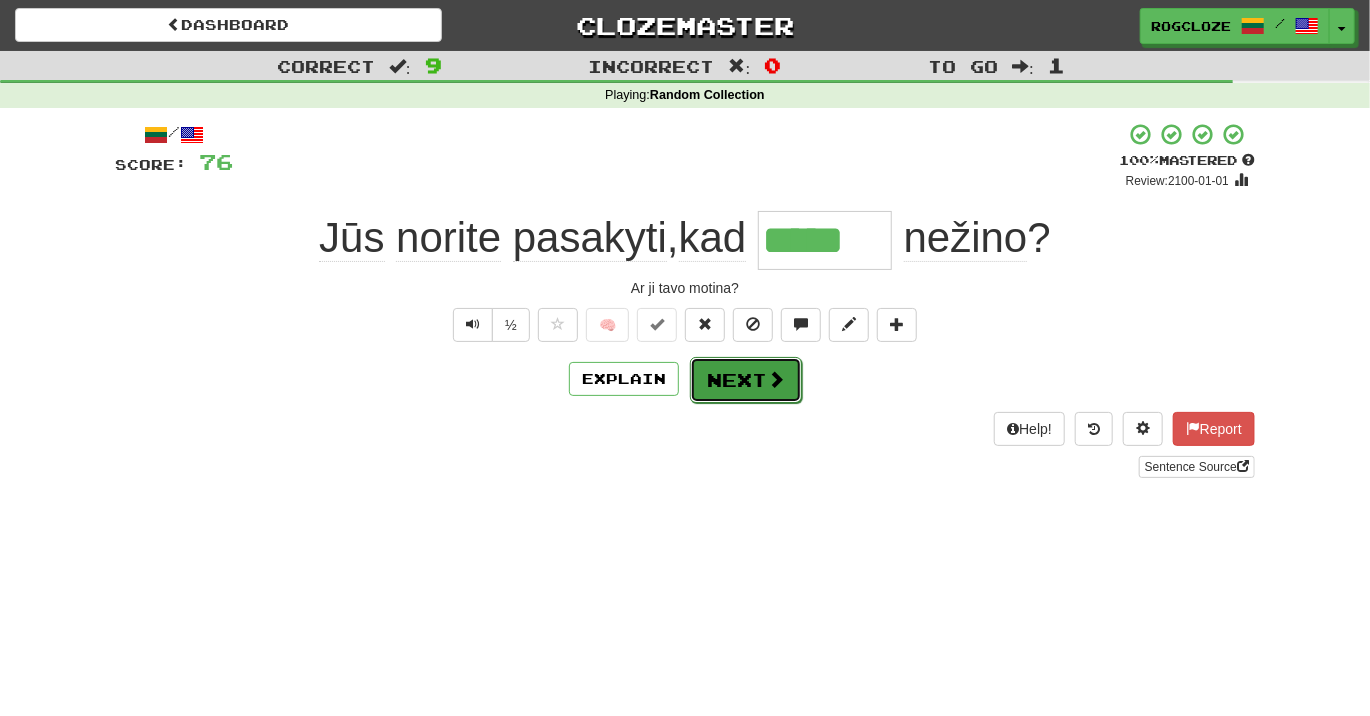 click at bounding box center (776, 379) 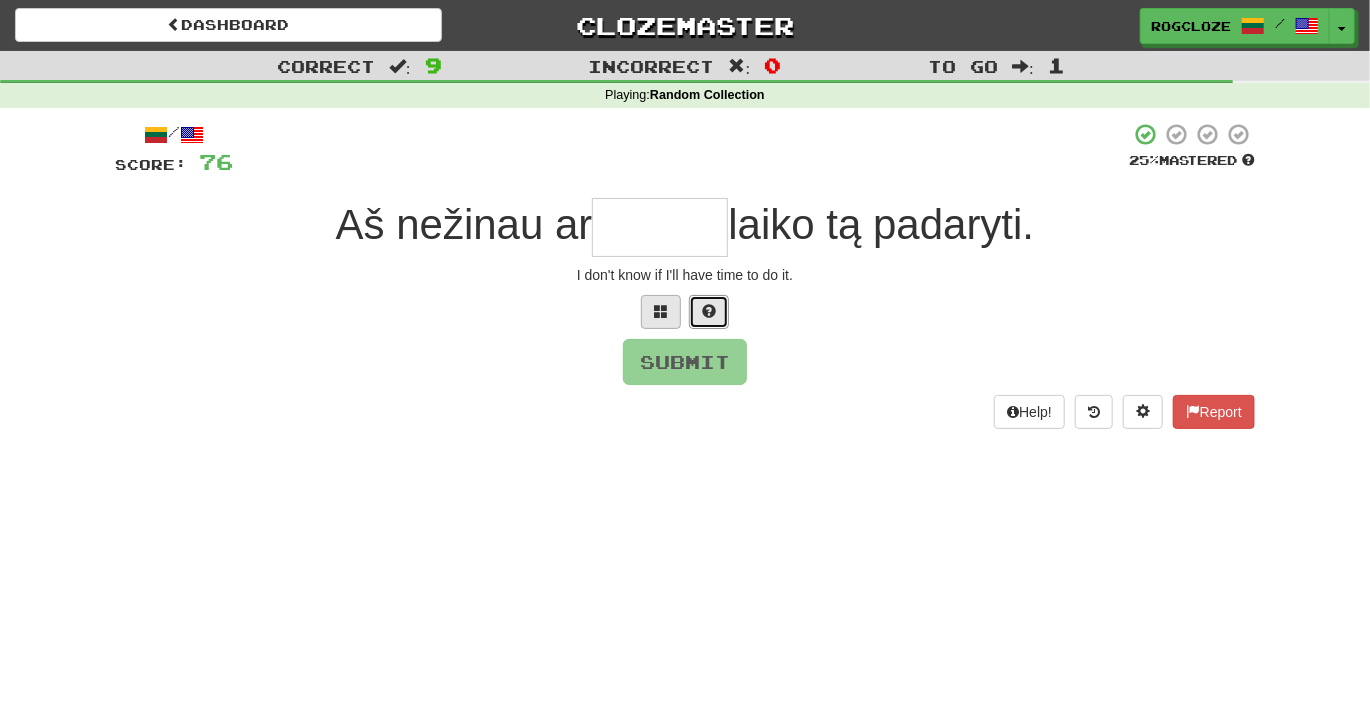 click at bounding box center [709, 312] 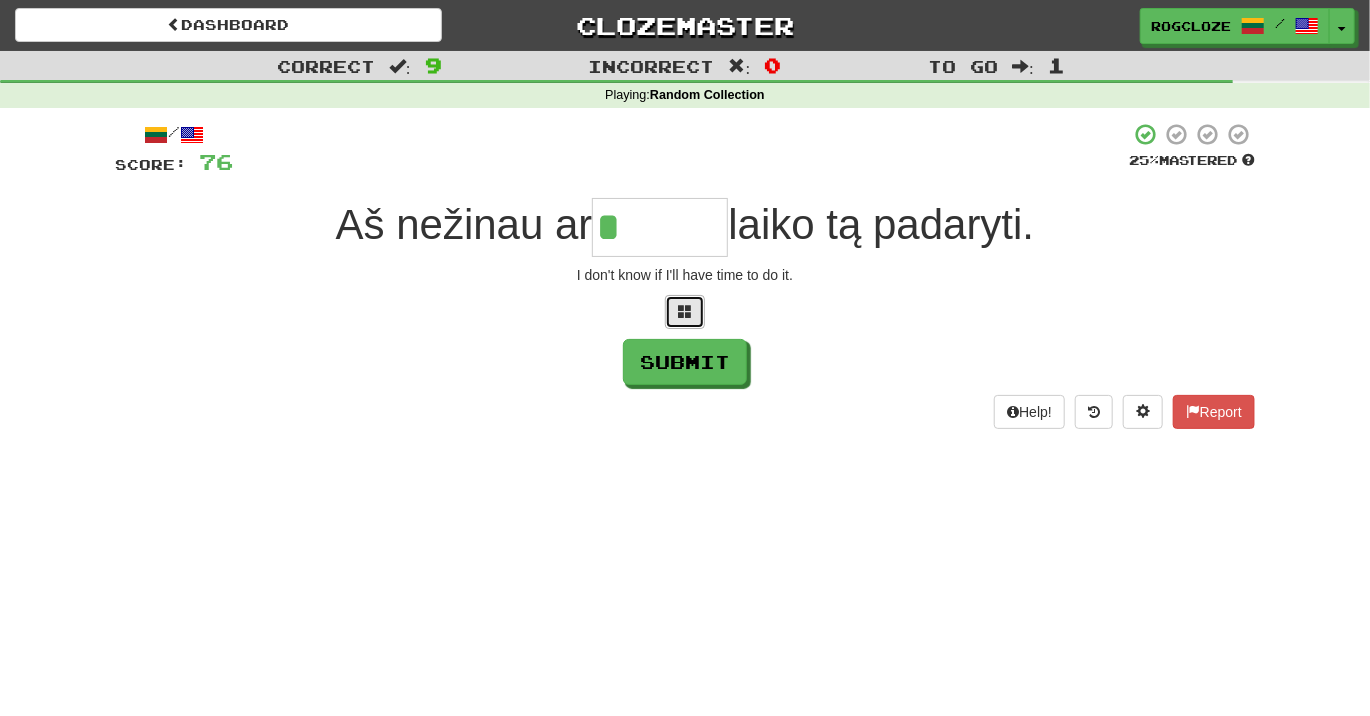 click at bounding box center (685, 311) 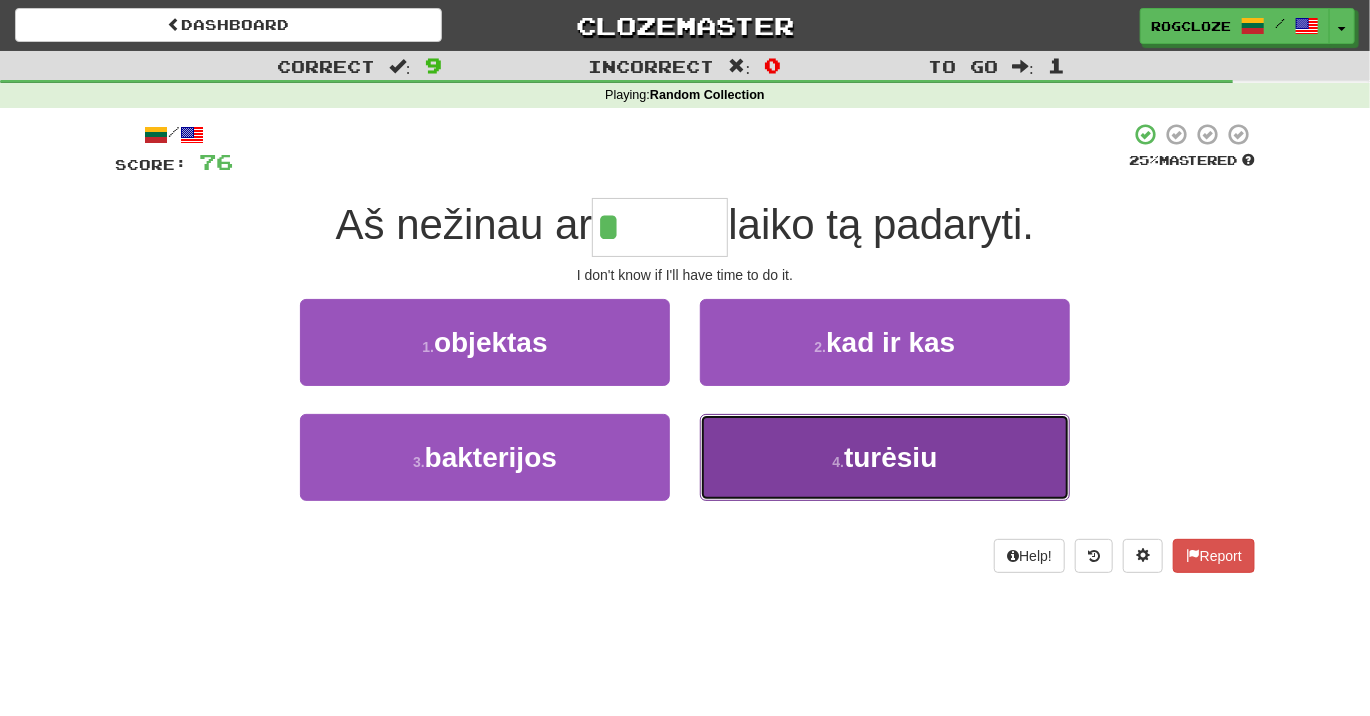 click on "turėsiu" at bounding box center (890, 457) 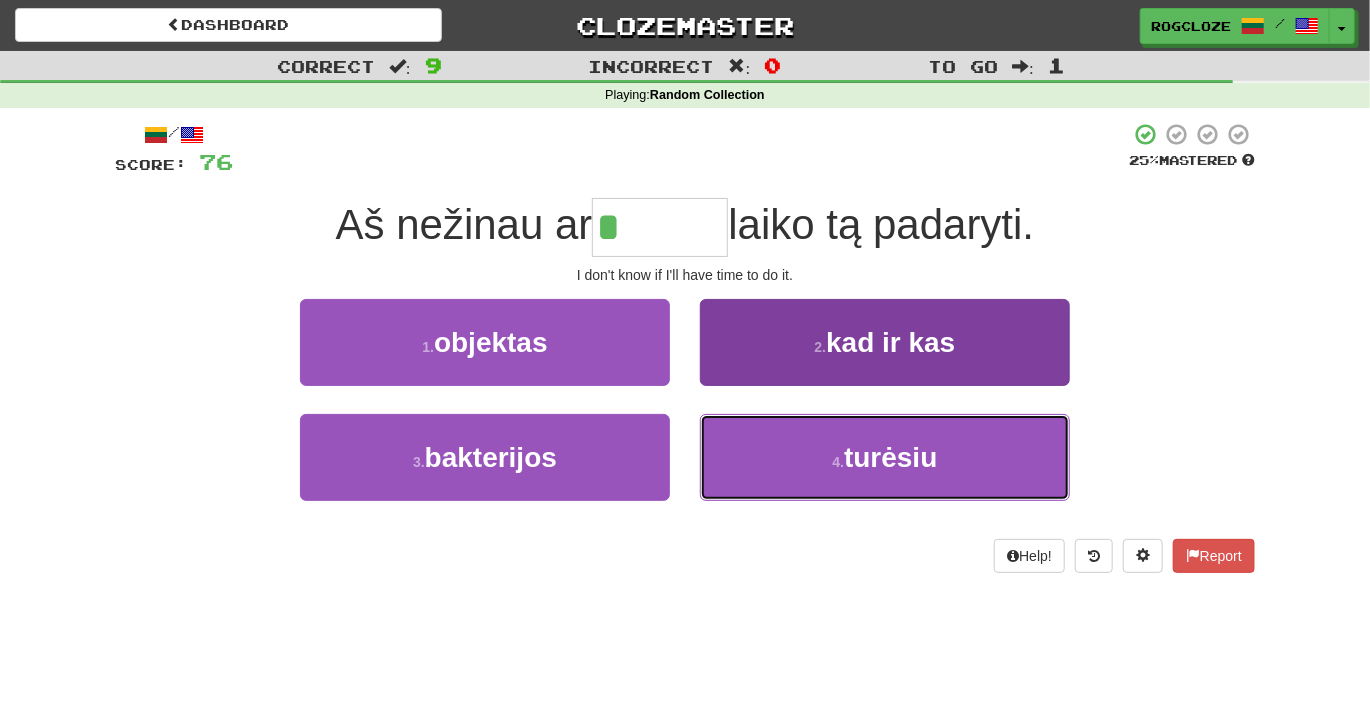 type on "*******" 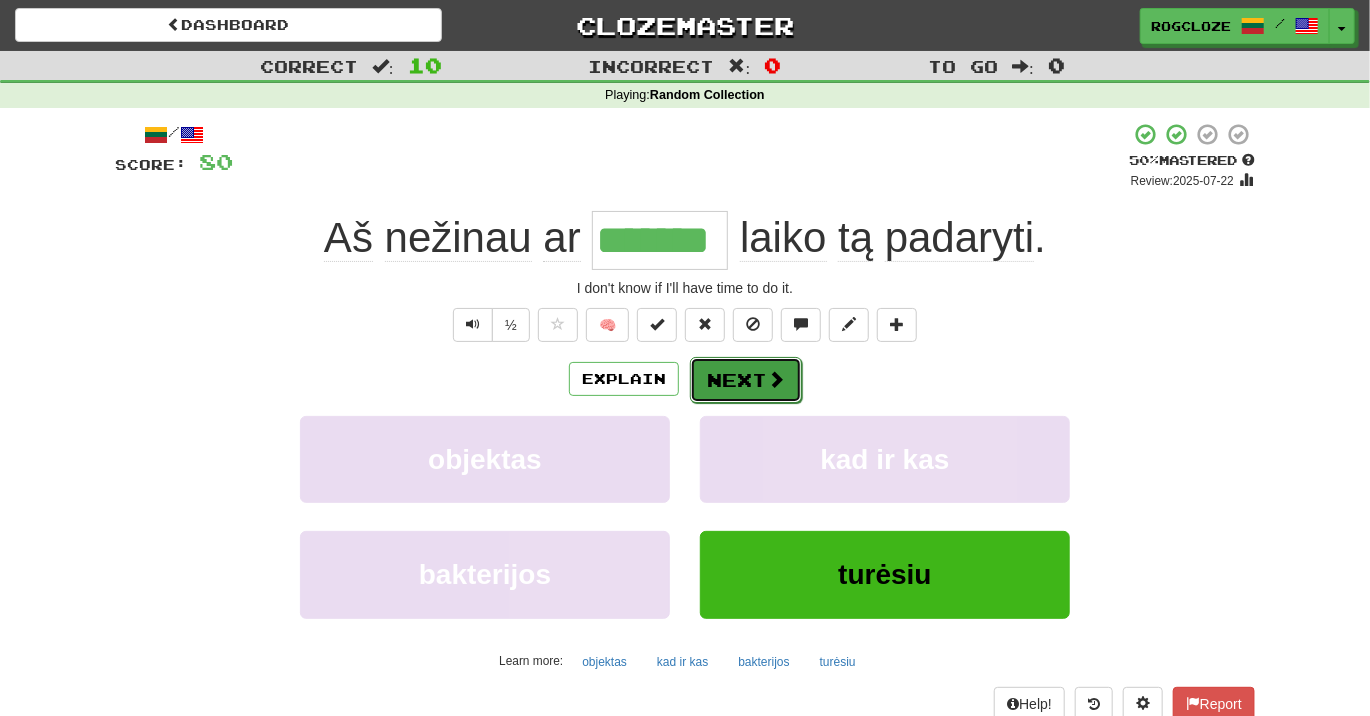 click on "Next" at bounding box center (746, 380) 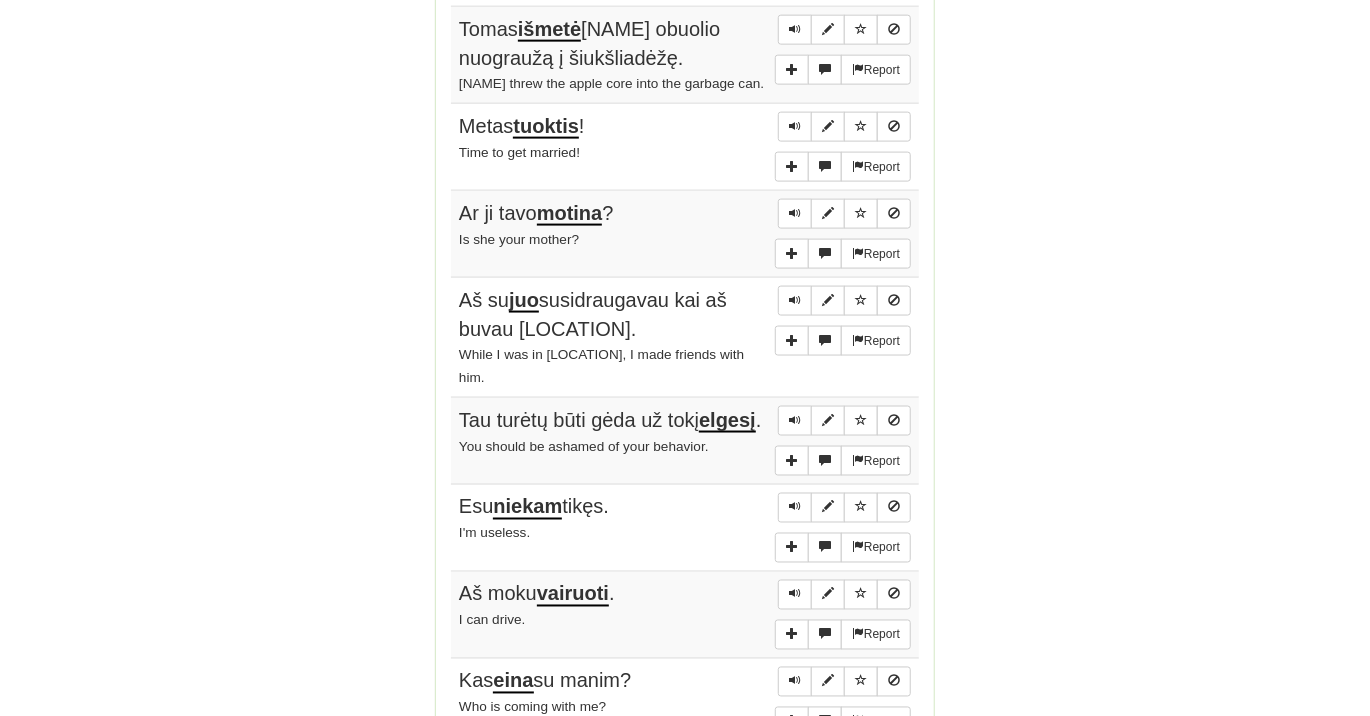 scroll, scrollTop: 1214, scrollLeft: 0, axis: vertical 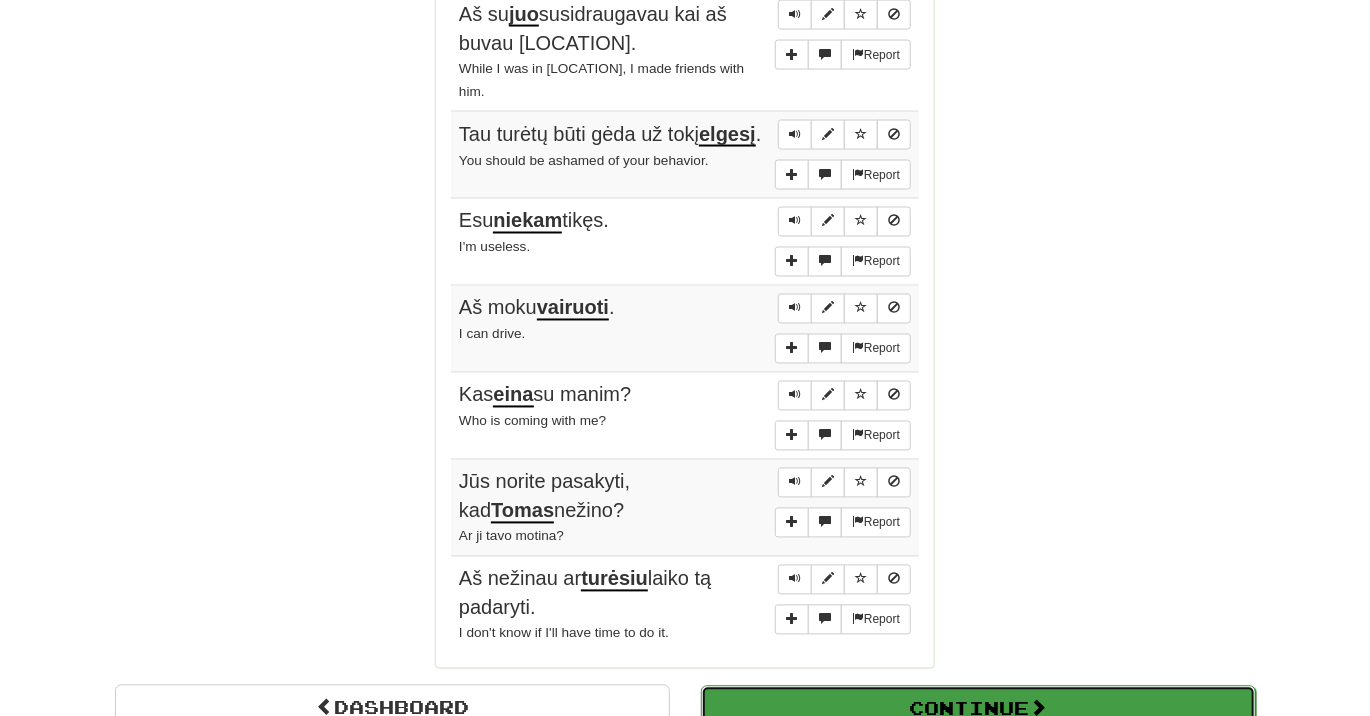 click on "Continue" at bounding box center [978, 709] 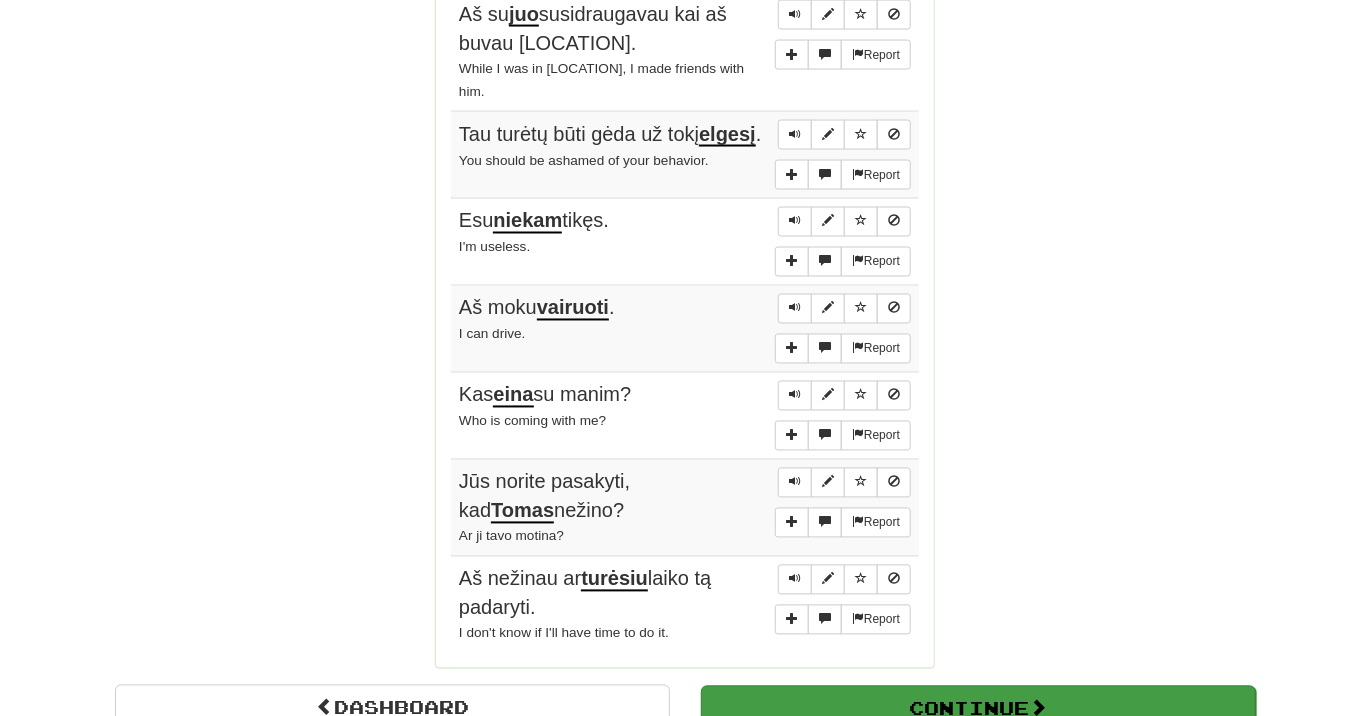 scroll, scrollTop: 710, scrollLeft: 0, axis: vertical 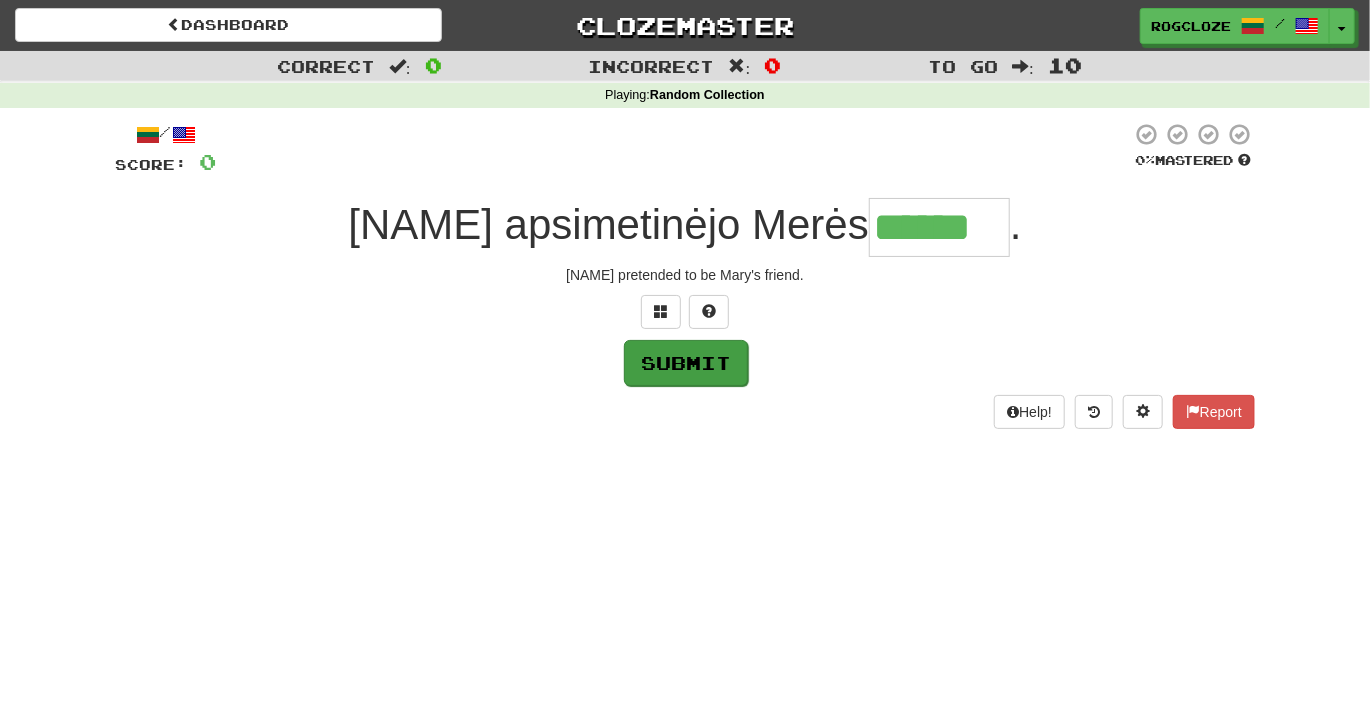 type on "******" 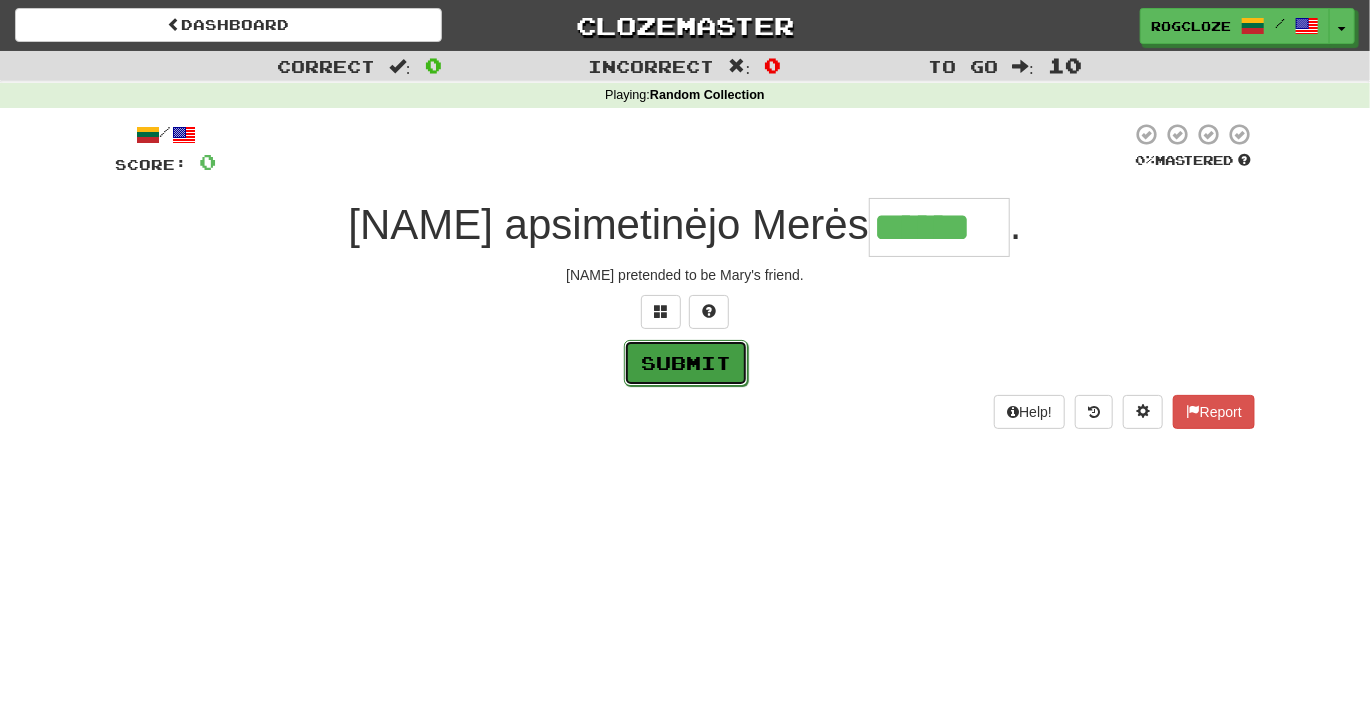click on "Submit" at bounding box center (686, 363) 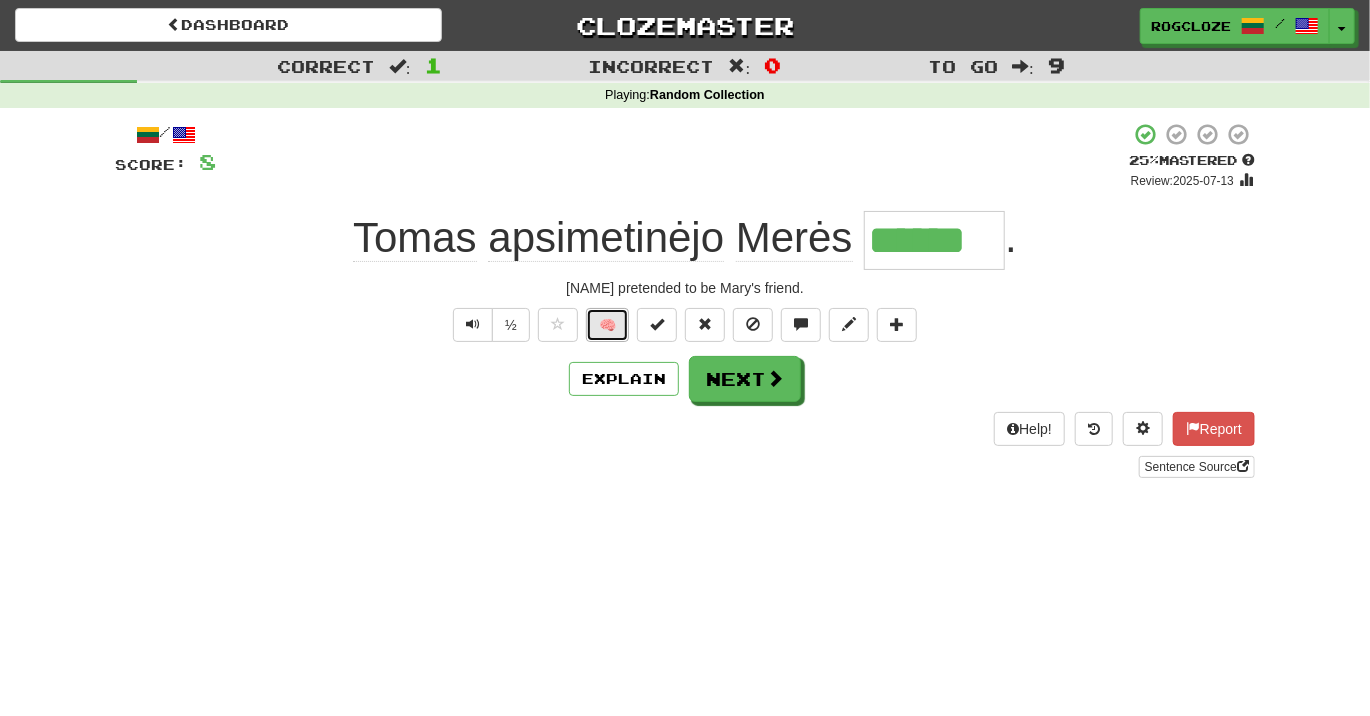 click on "🧠" at bounding box center (607, 325) 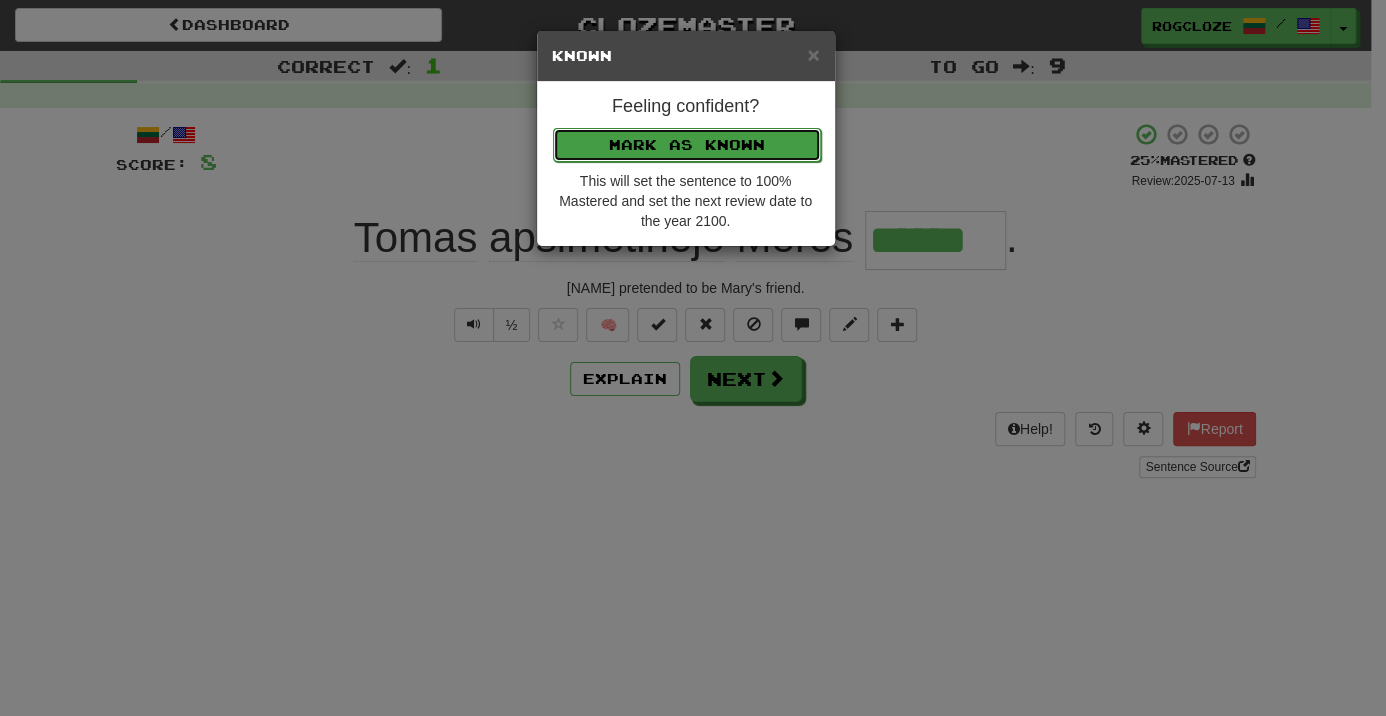 click on "Mark as Known" at bounding box center (687, 145) 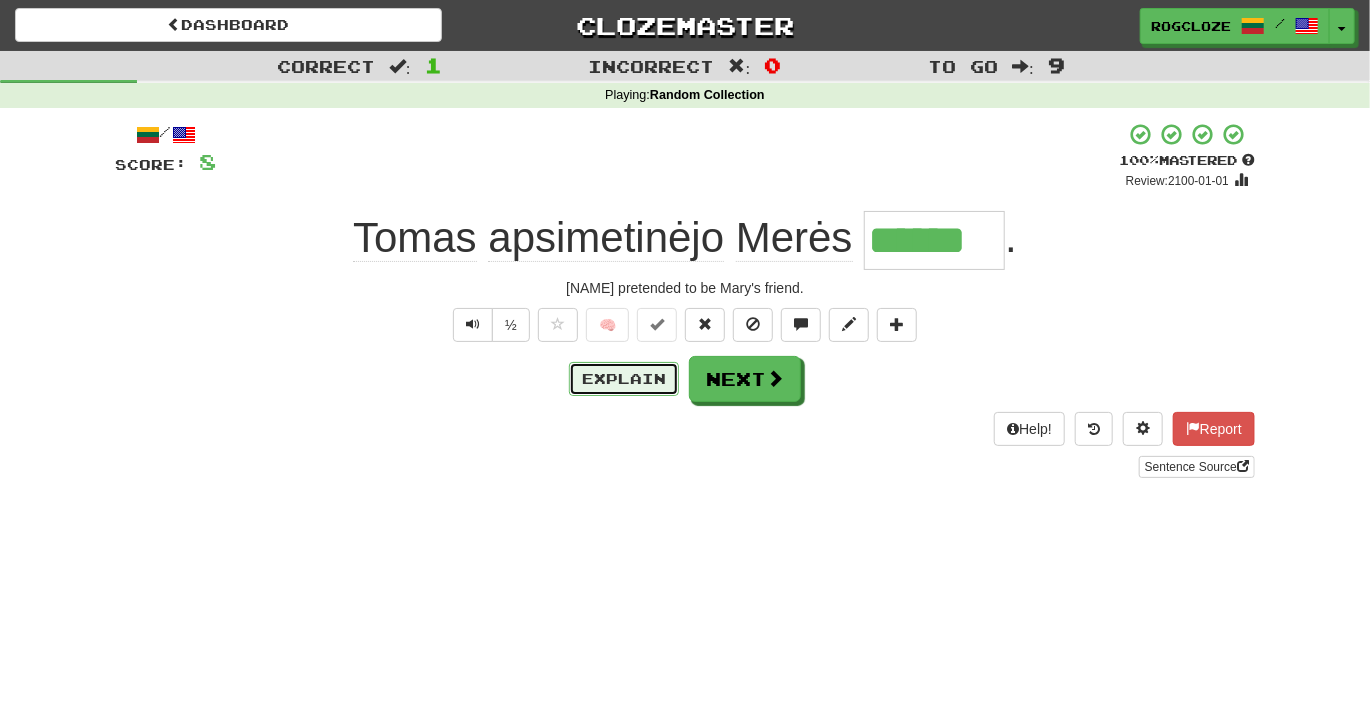 click on "Explain" at bounding box center [624, 379] 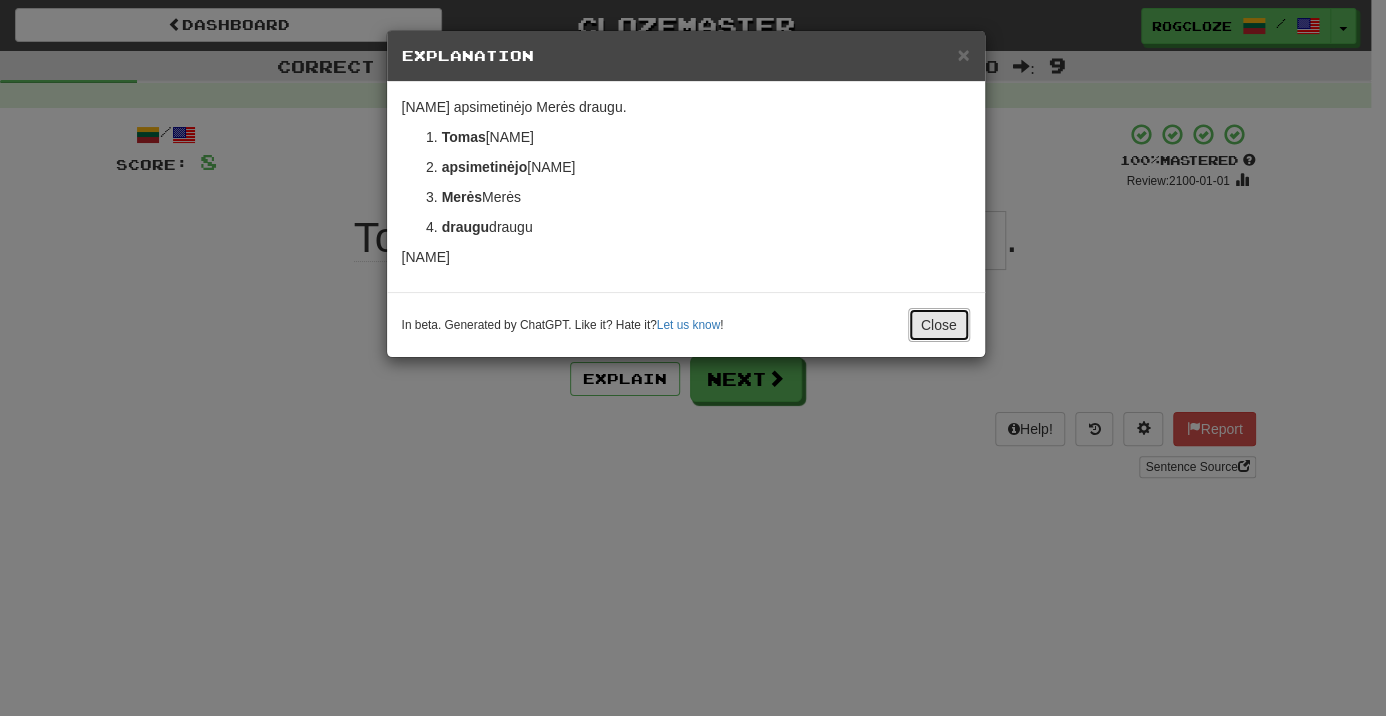 click on "Close" at bounding box center (939, 325) 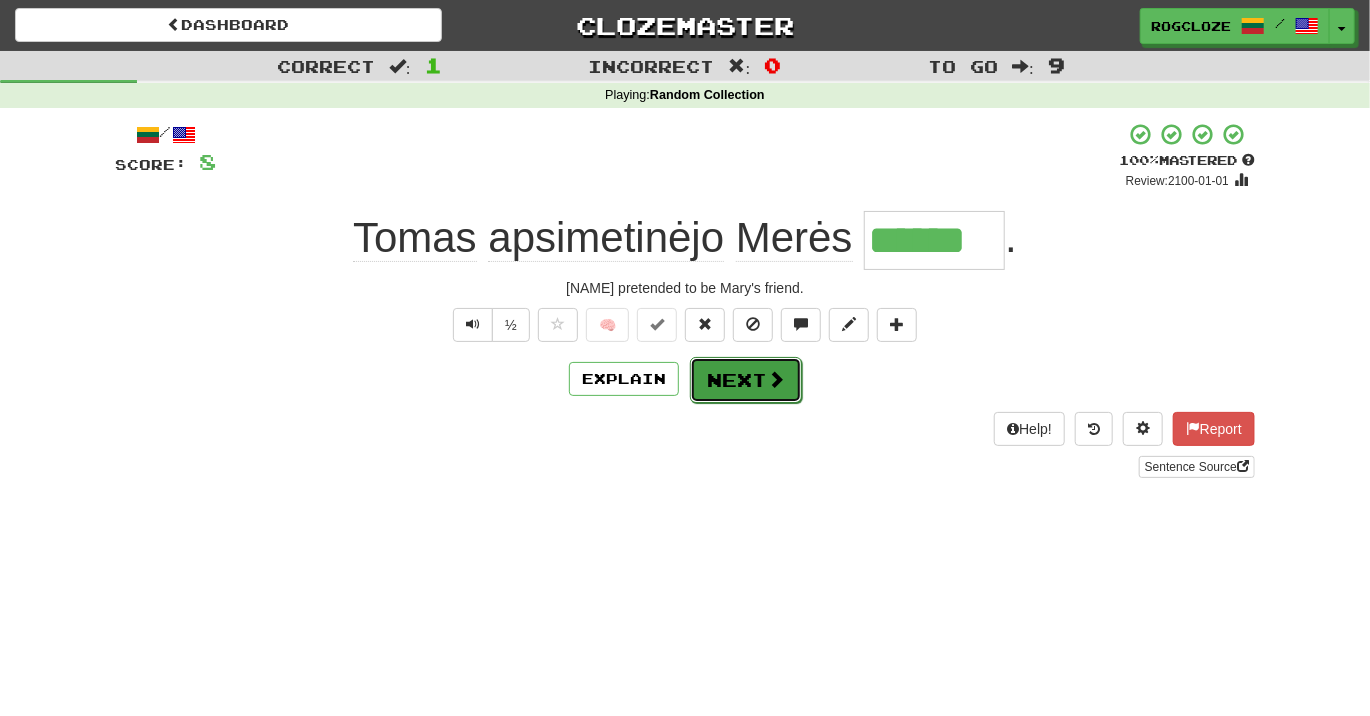 click on "Next" at bounding box center [746, 380] 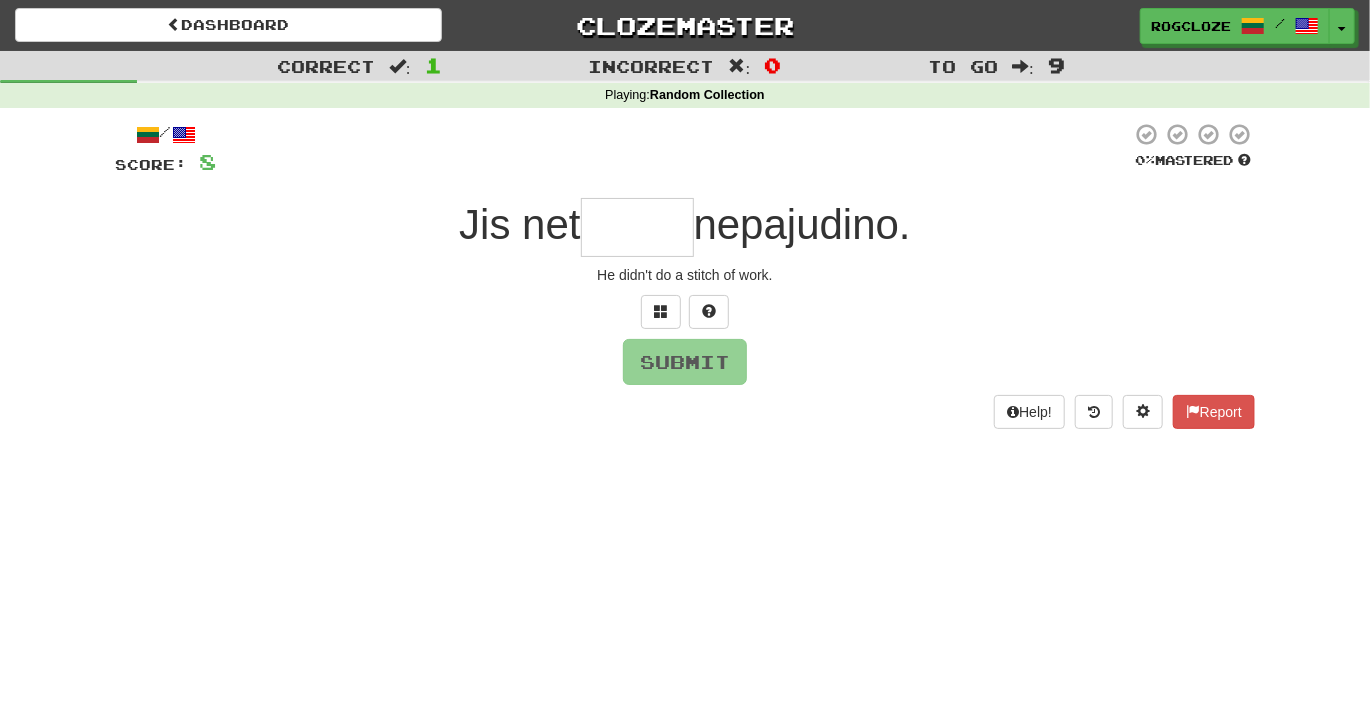 type on "*" 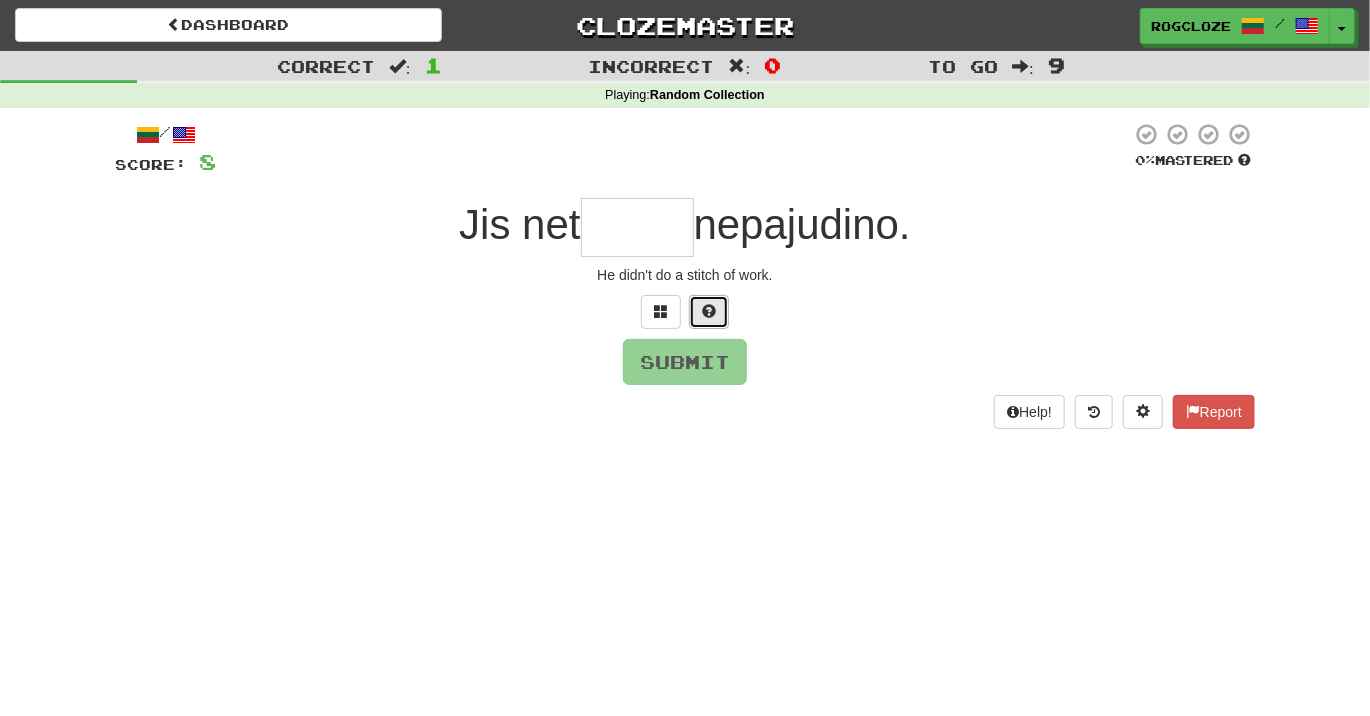 click at bounding box center (709, 311) 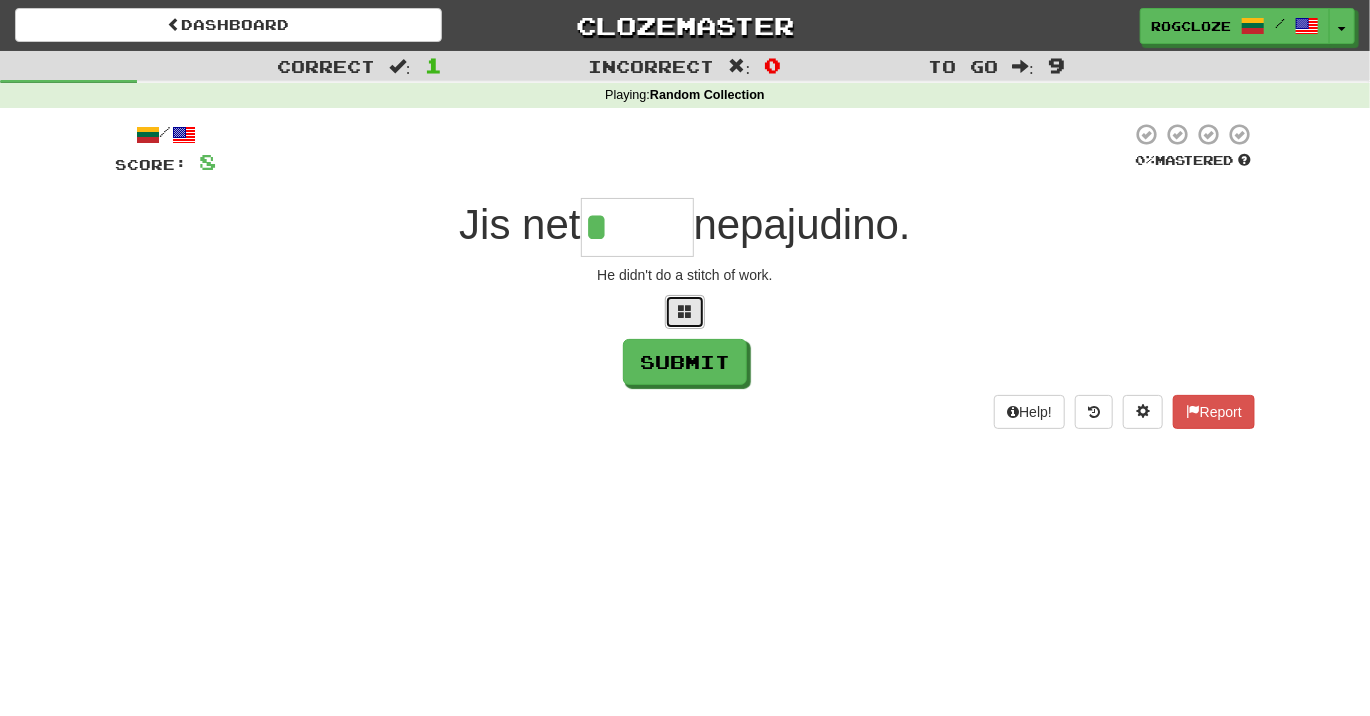 click at bounding box center (685, 312) 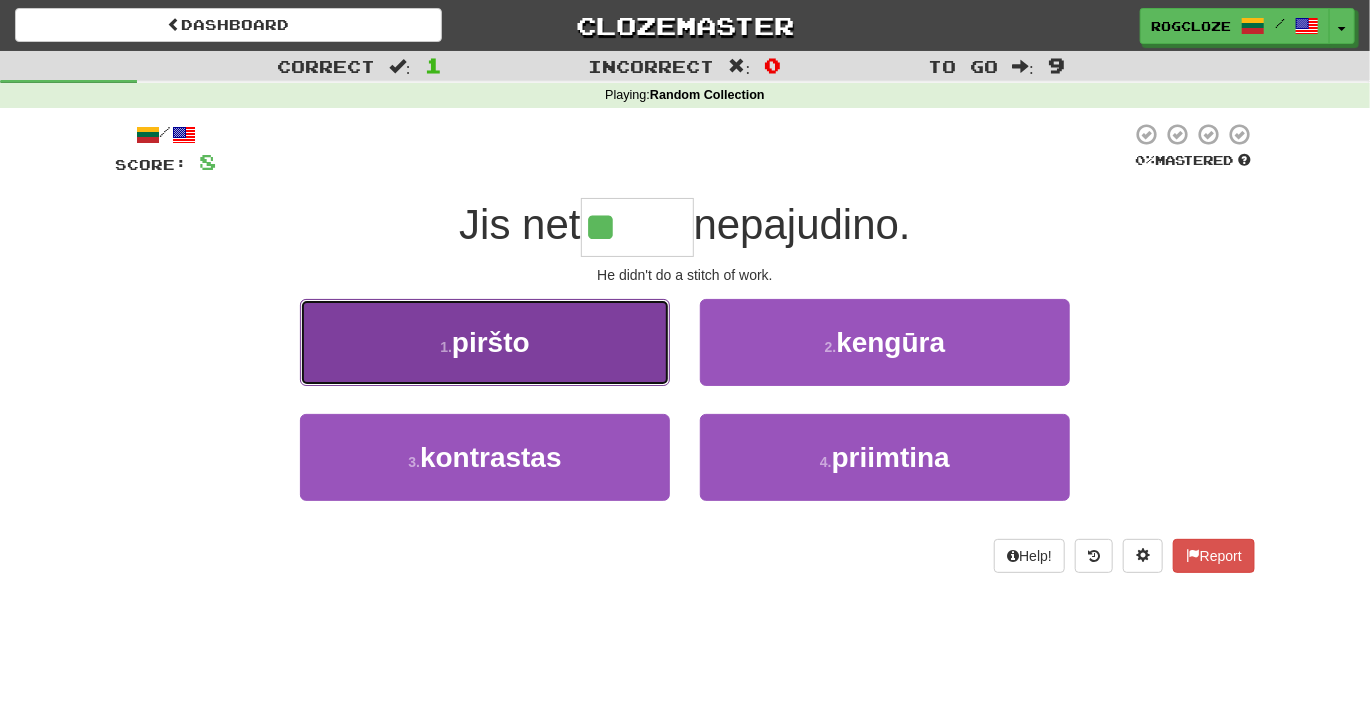 click on "piršto" at bounding box center [491, 342] 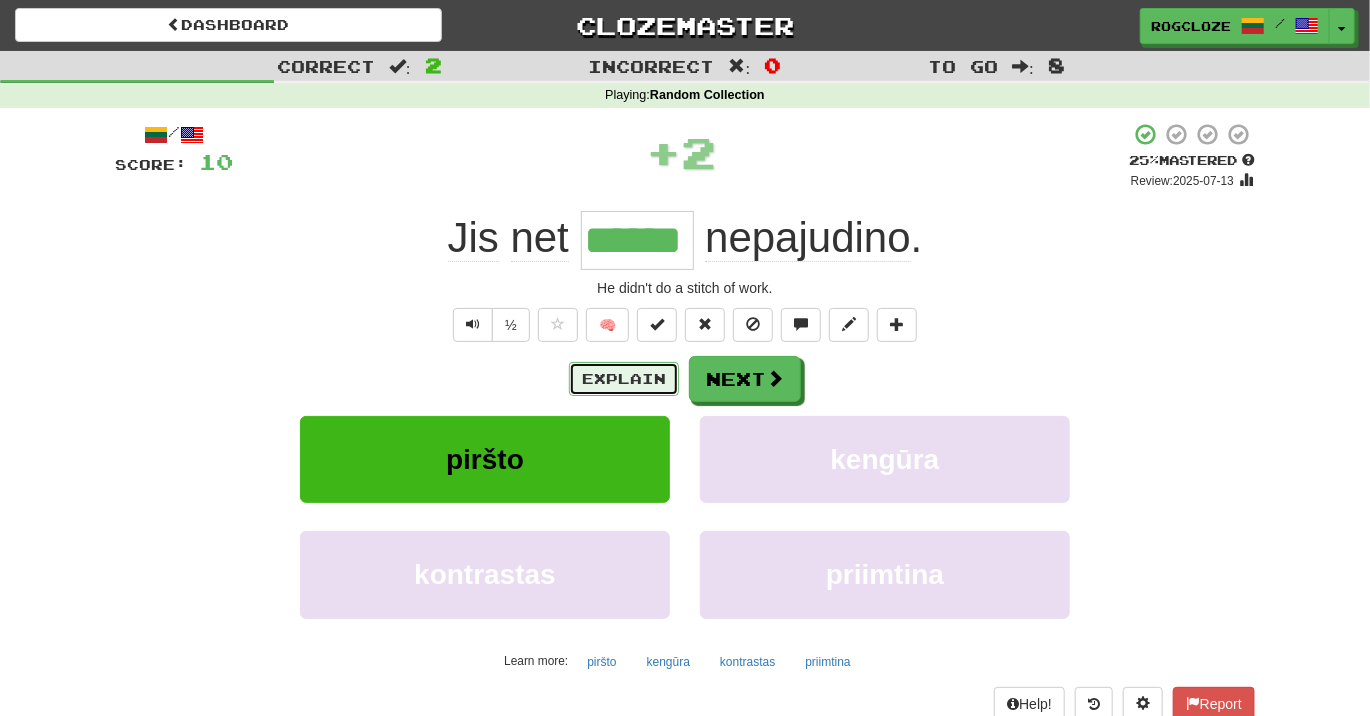click on "Explain" at bounding box center (624, 379) 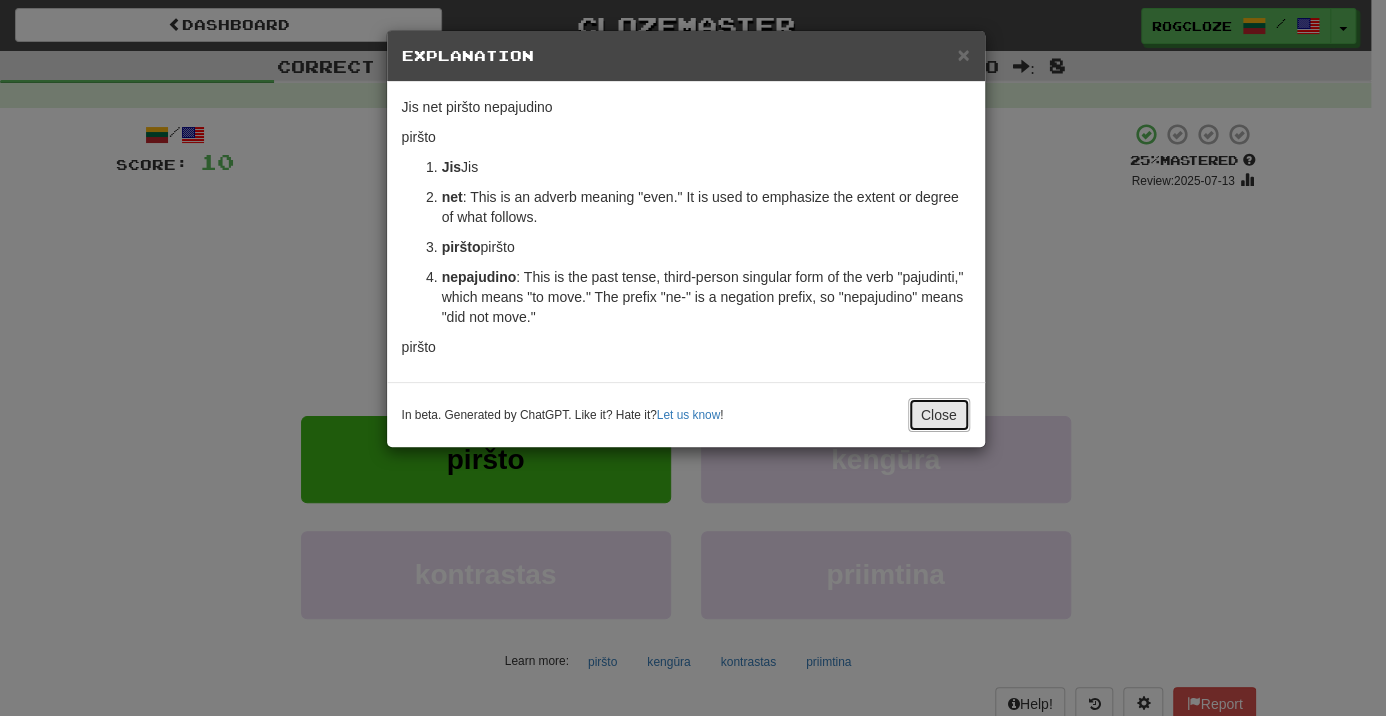 click on "Close" at bounding box center (939, 415) 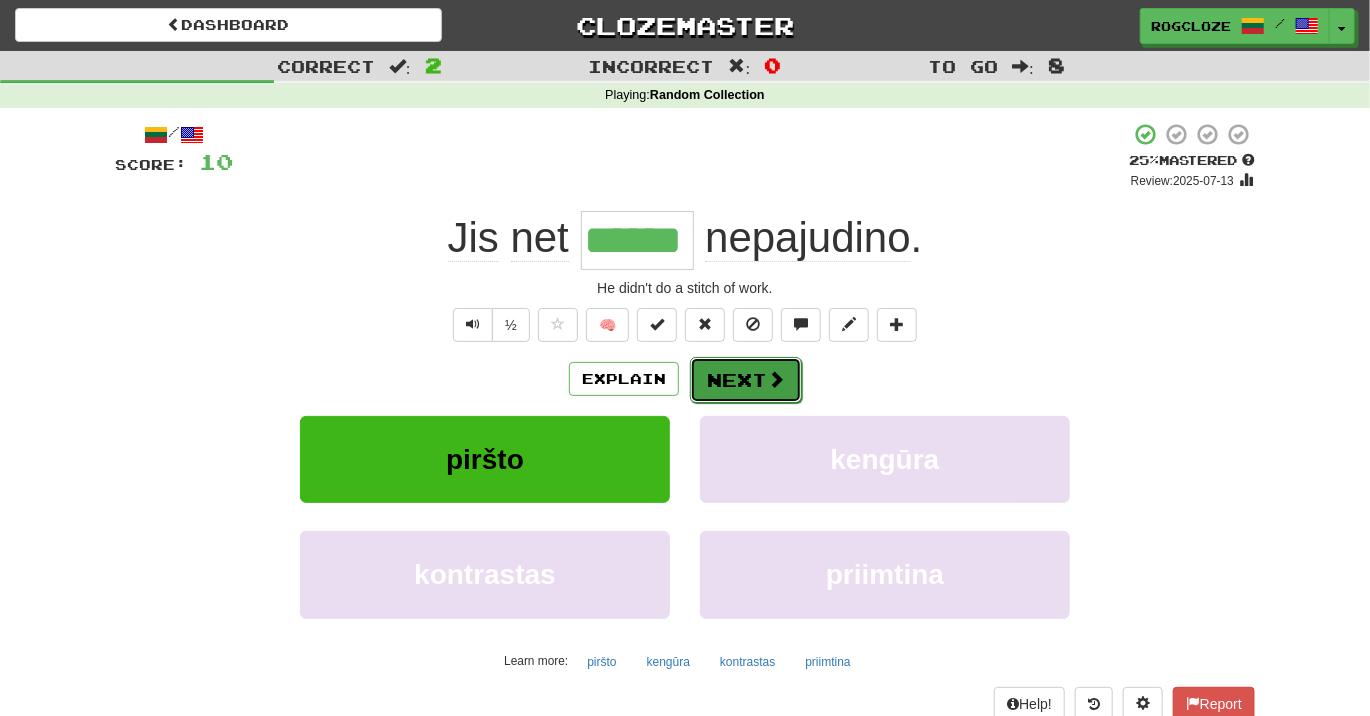 click on "Next" at bounding box center (746, 380) 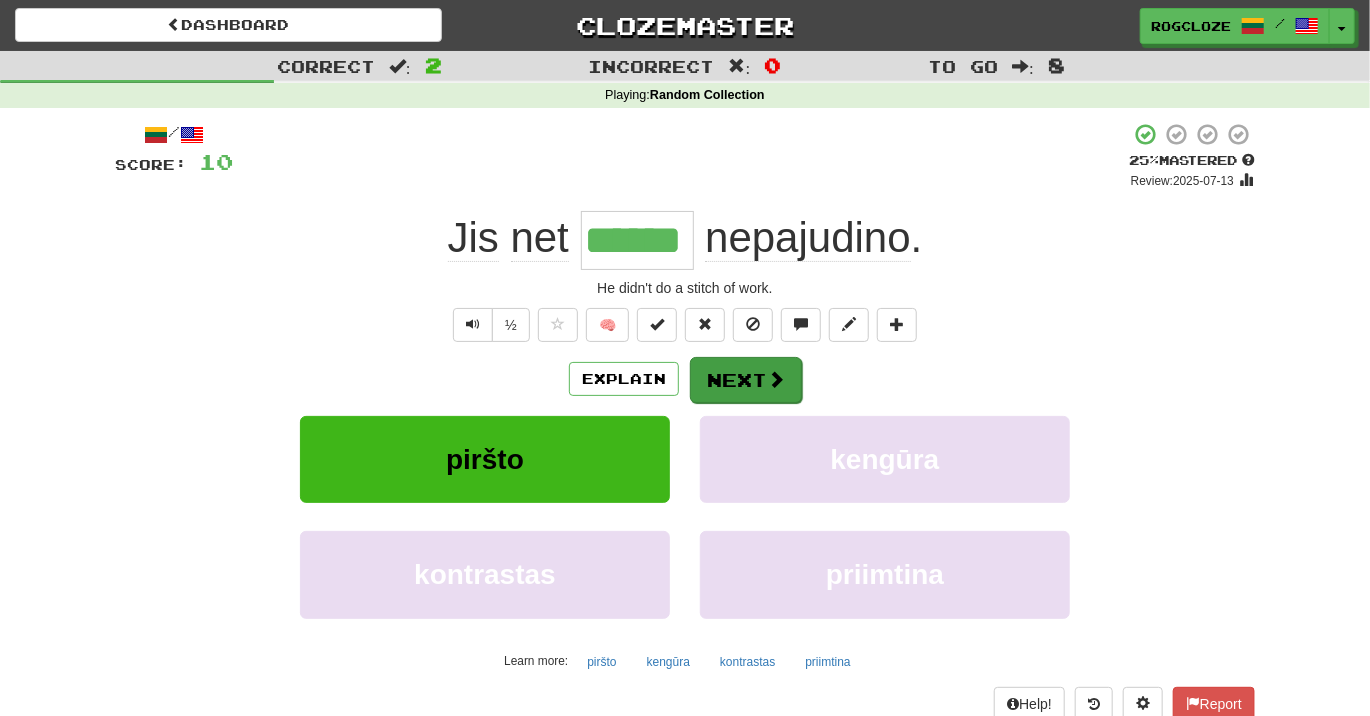 type 